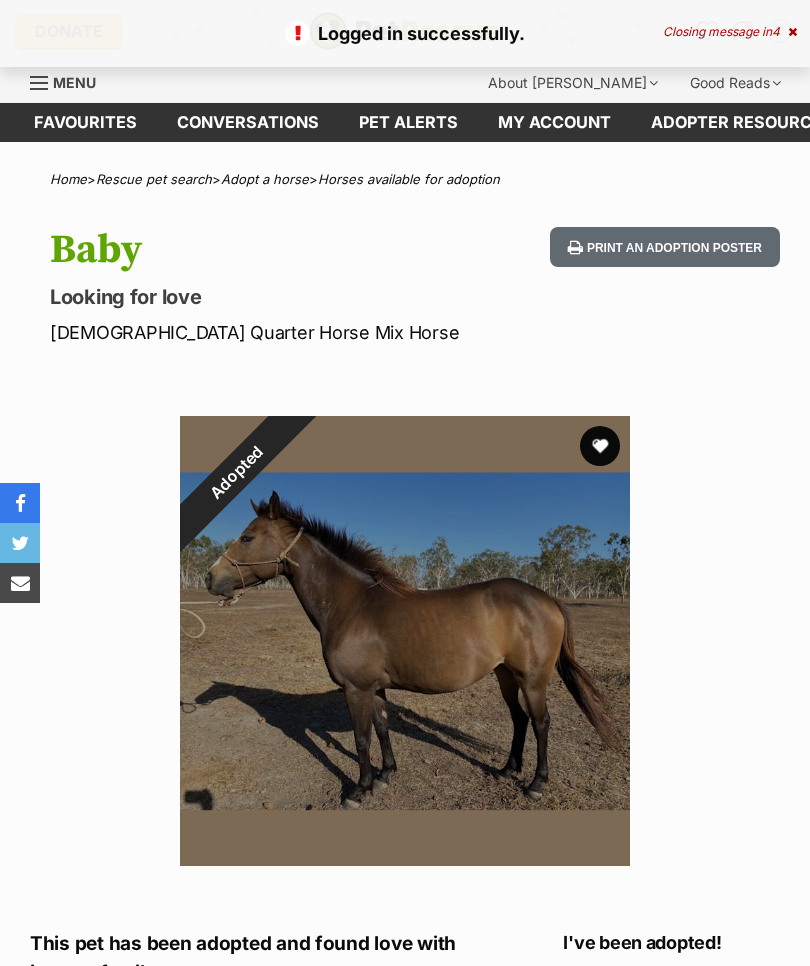 scroll, scrollTop: 0, scrollLeft: 0, axis: both 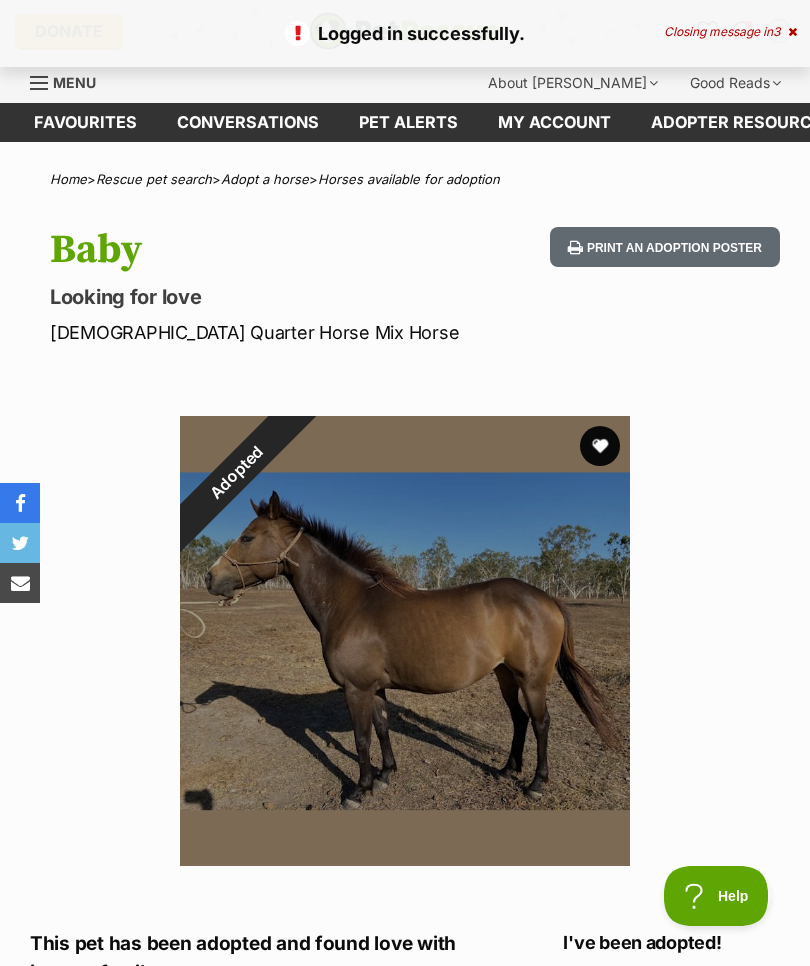 click on "Menu" at bounding box center [70, 81] 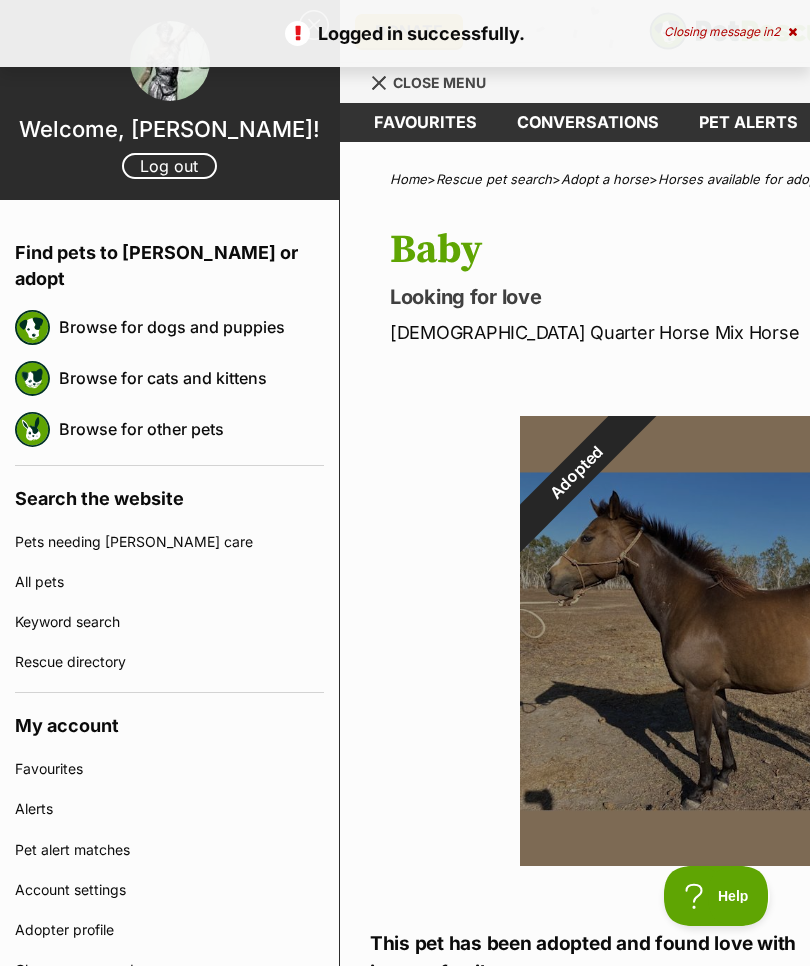 scroll, scrollTop: 0, scrollLeft: 0, axis: both 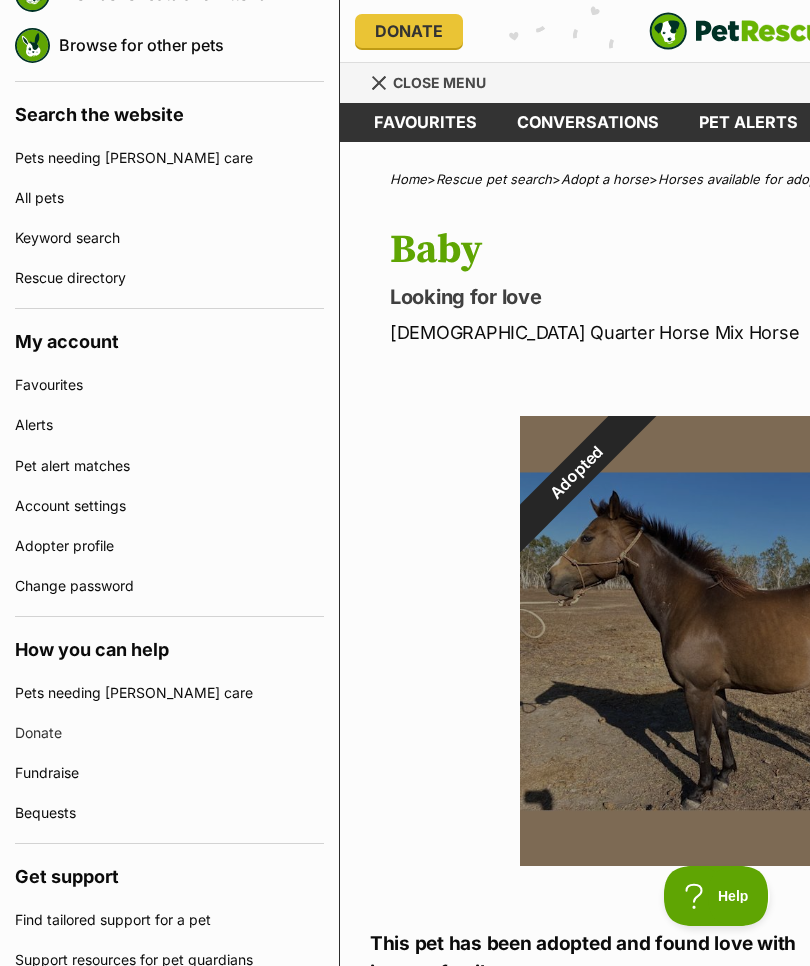 click on "All pets" at bounding box center [169, 198] 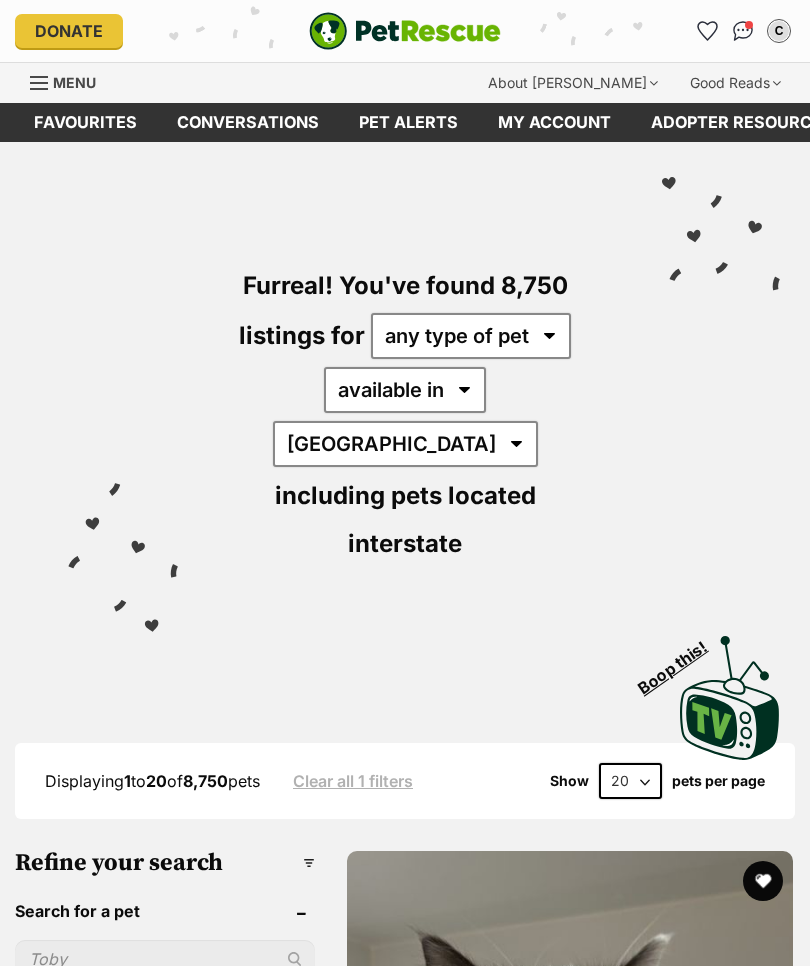 scroll, scrollTop: 0, scrollLeft: 0, axis: both 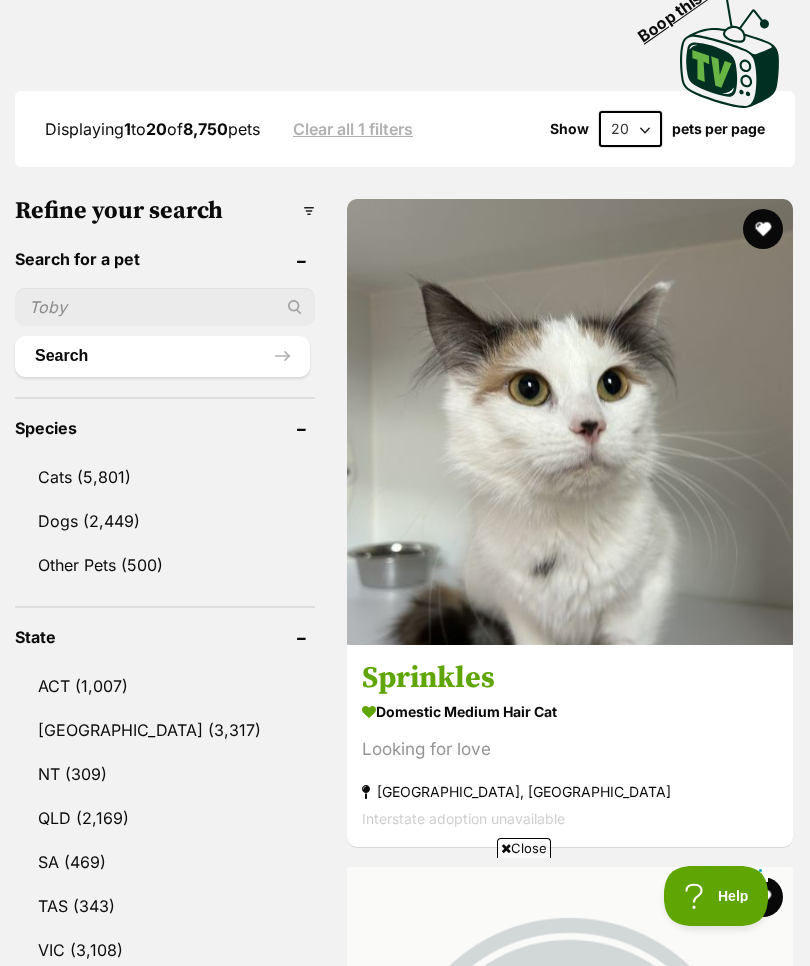 click on "Dogs (2,449)" at bounding box center [165, 521] 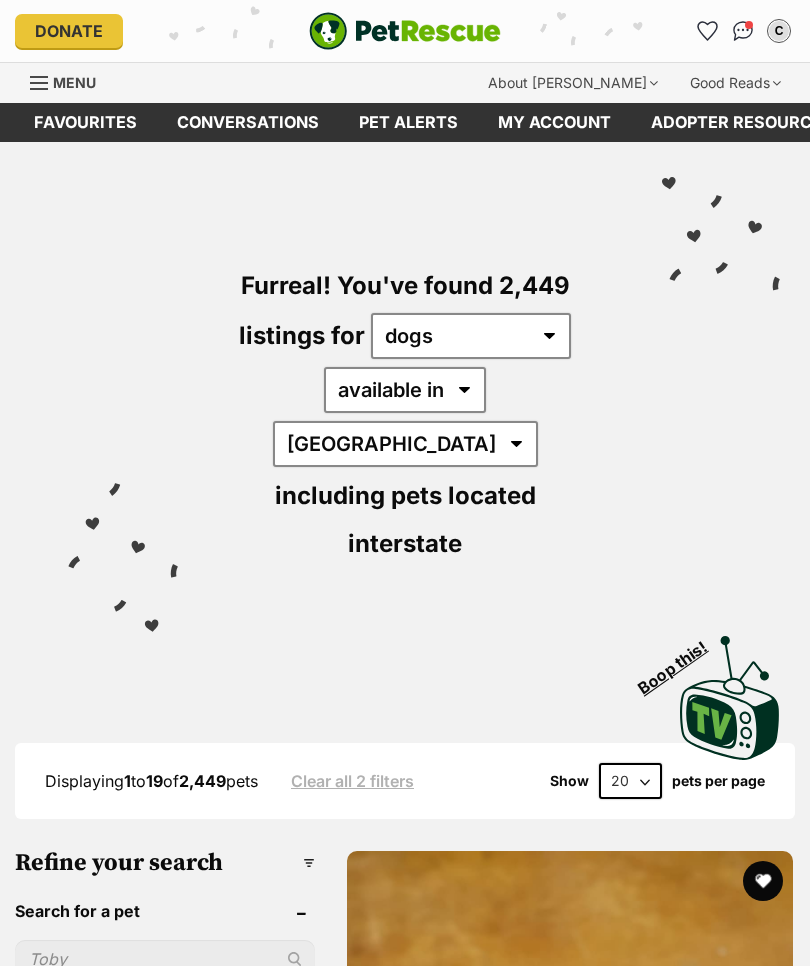 scroll, scrollTop: 0, scrollLeft: 0, axis: both 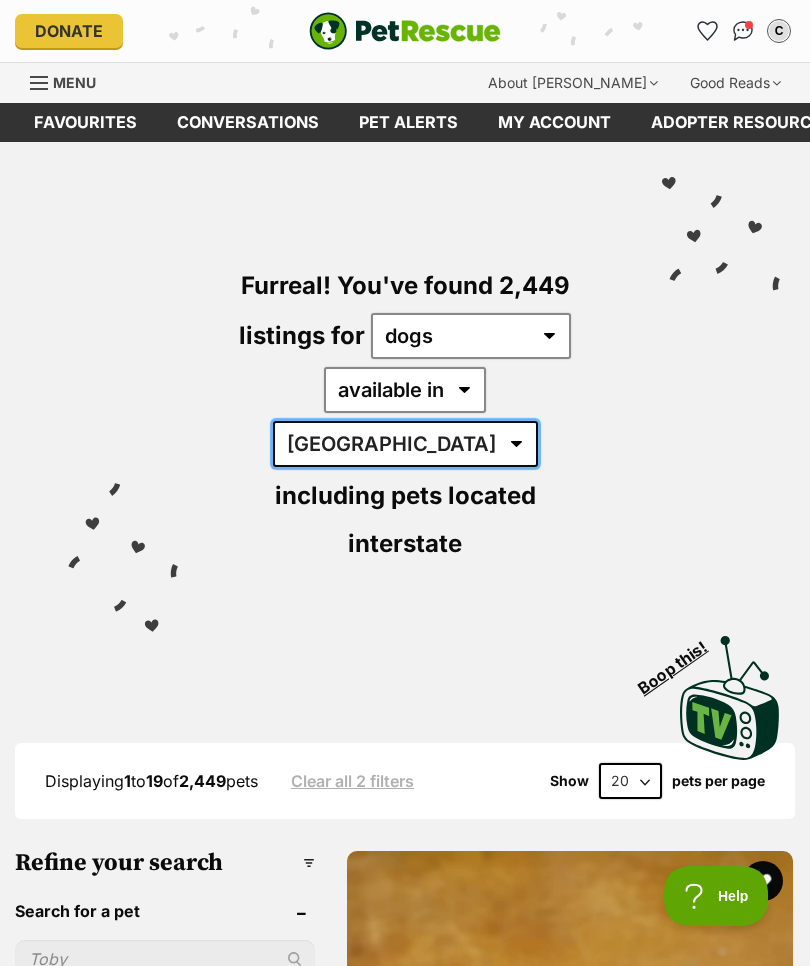 click on "Australia
ACT
NSW
NT
QLD
SA
TAS
VIC
WA" at bounding box center (405, 444) 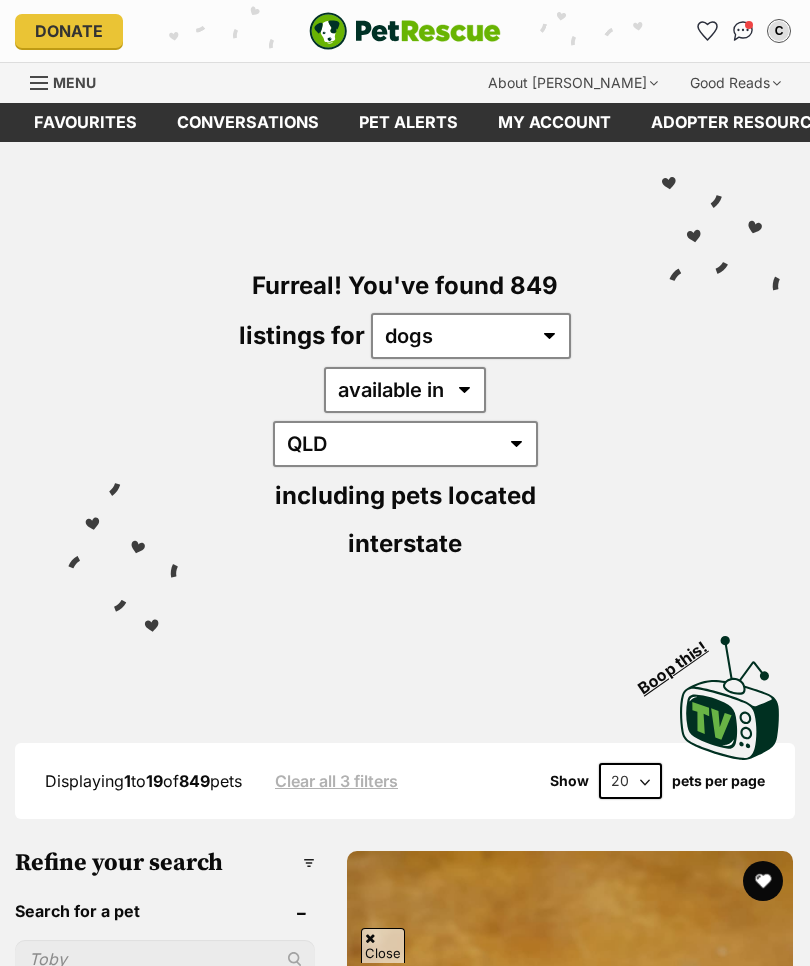 scroll, scrollTop: 722, scrollLeft: 0, axis: vertical 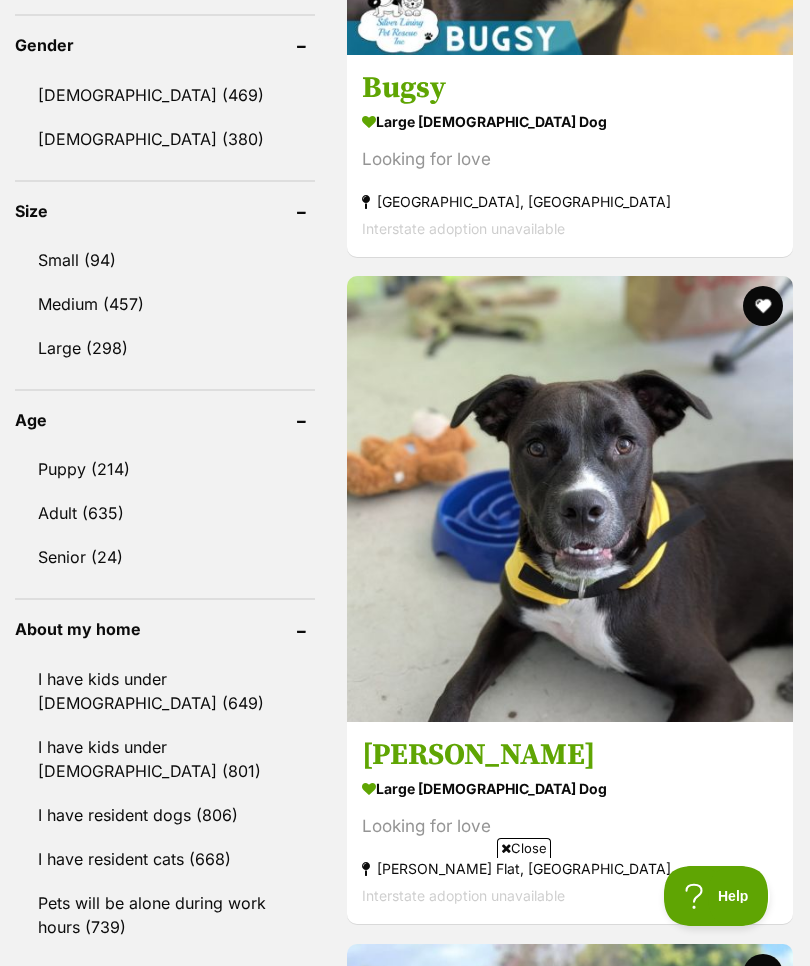 click on "Puppy (214)" at bounding box center [165, 469] 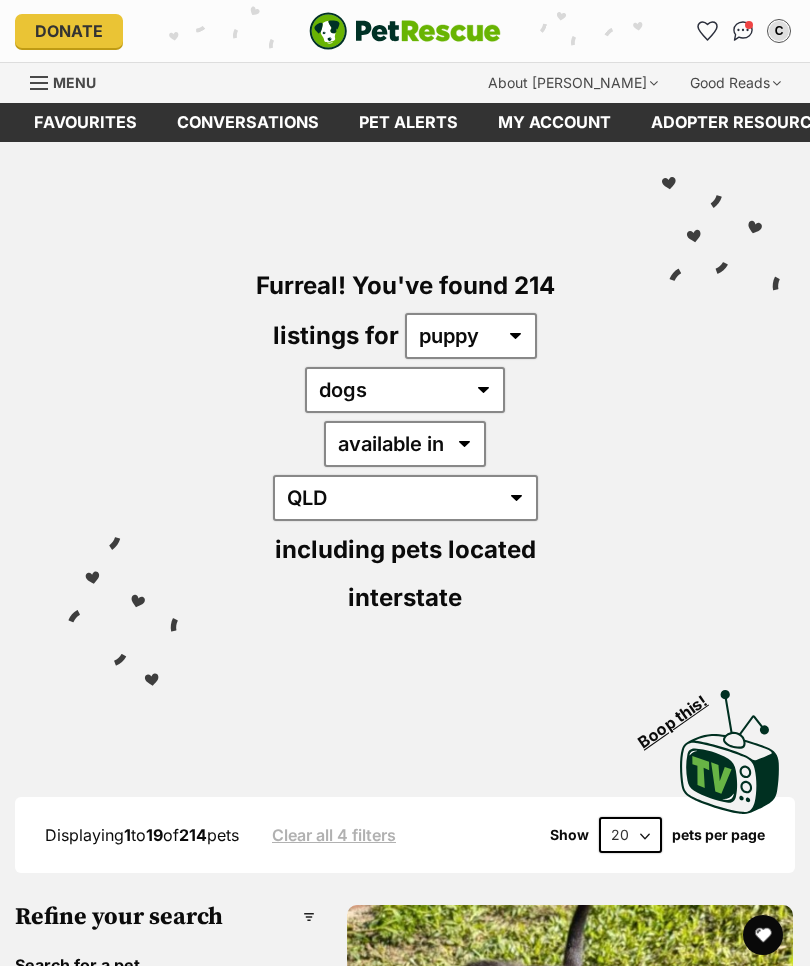 scroll, scrollTop: 134, scrollLeft: 0, axis: vertical 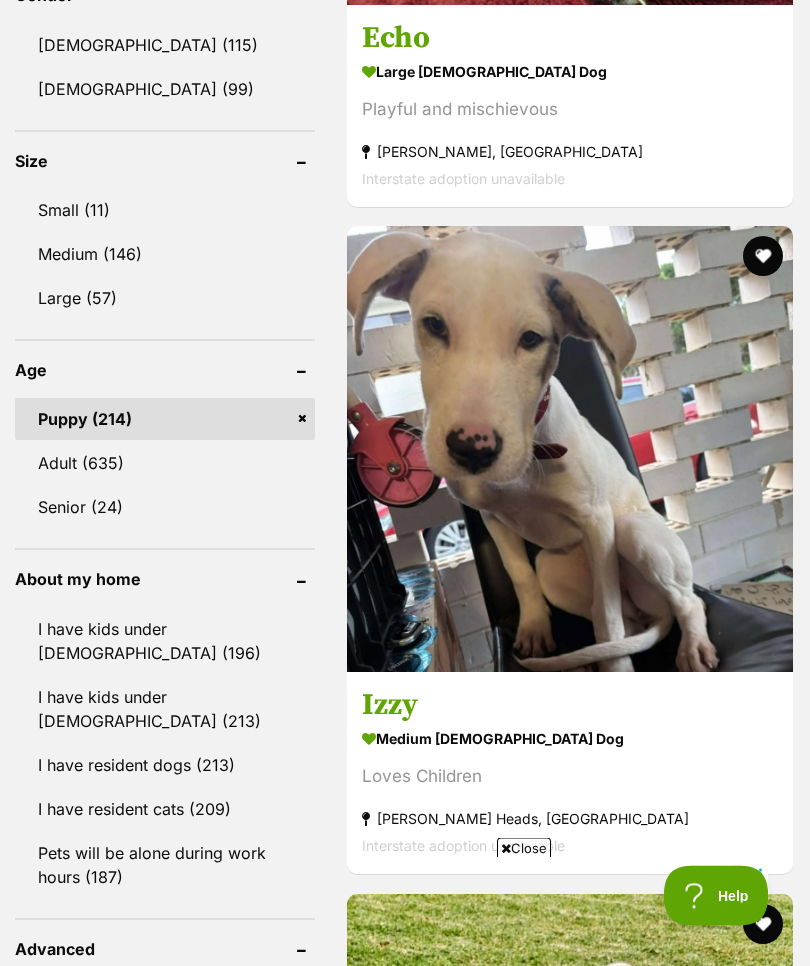 click on "Puppy (214)" at bounding box center [165, 420] 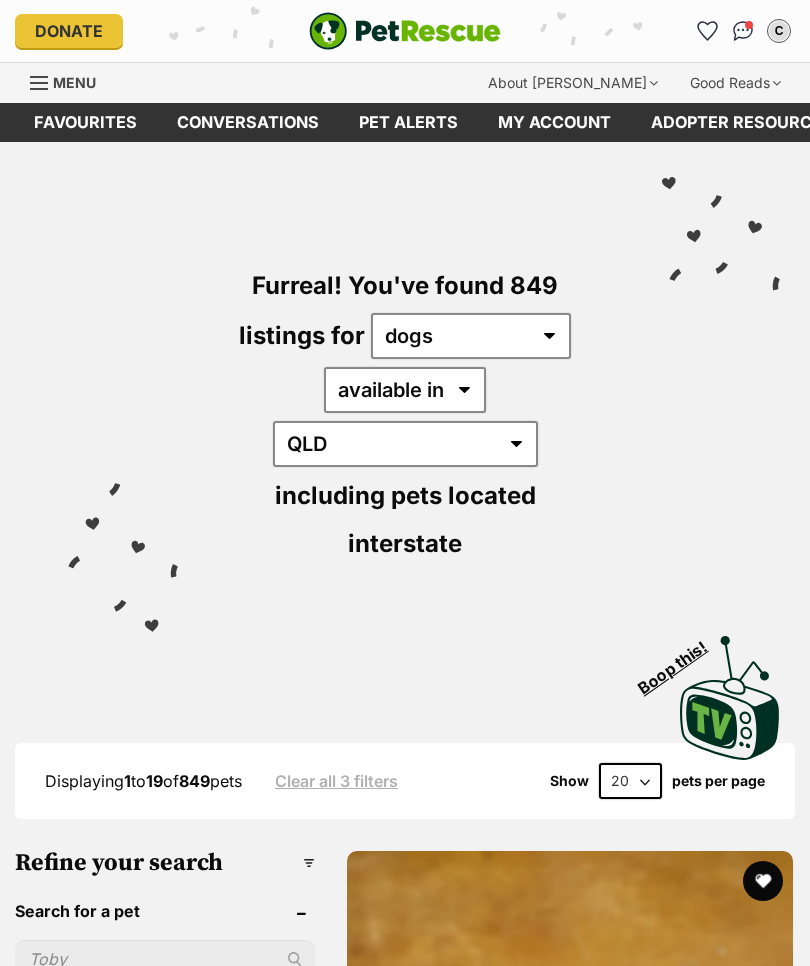 scroll, scrollTop: 0, scrollLeft: 0, axis: both 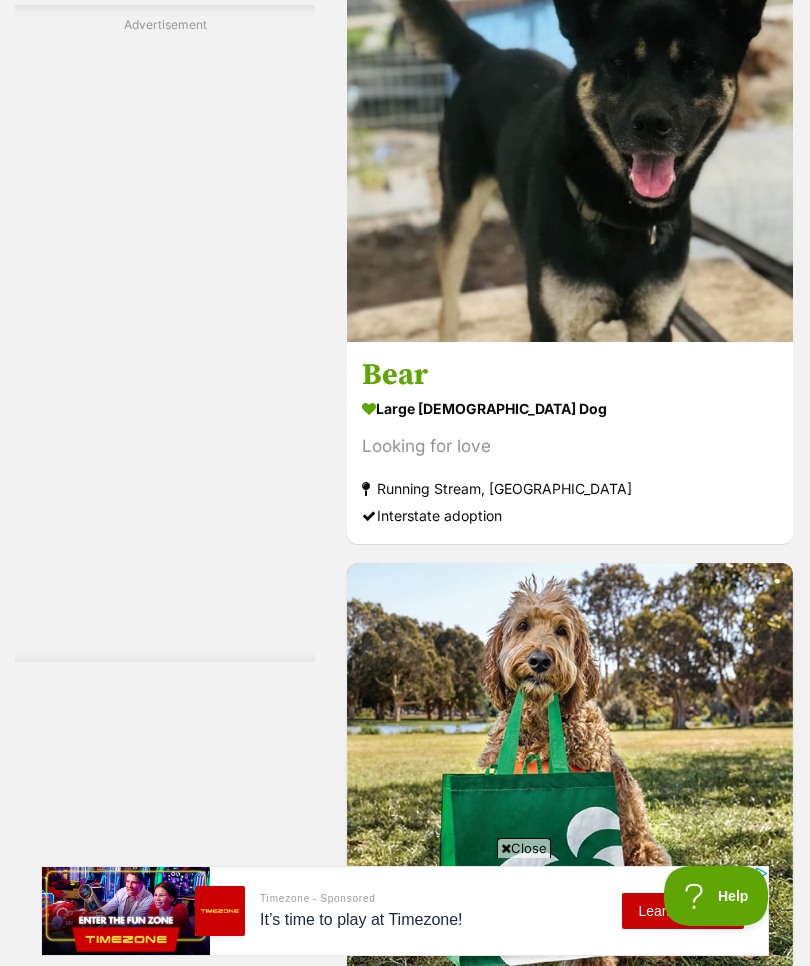 click at bounding box center [570, 119] 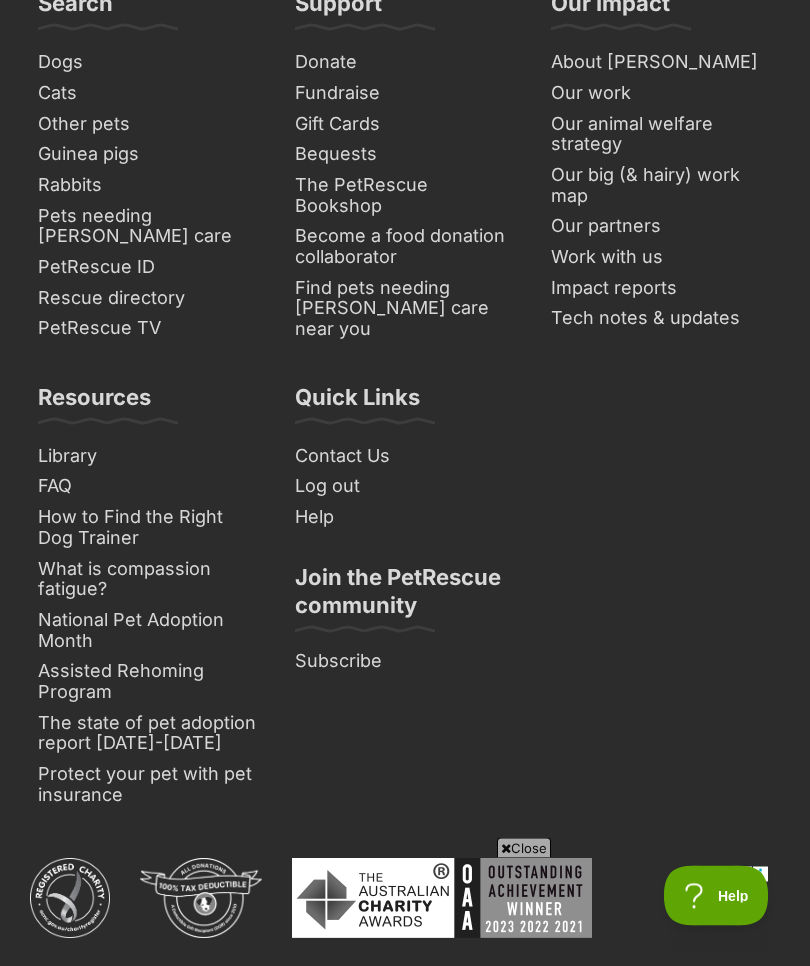 scroll, scrollTop: 15698, scrollLeft: 0, axis: vertical 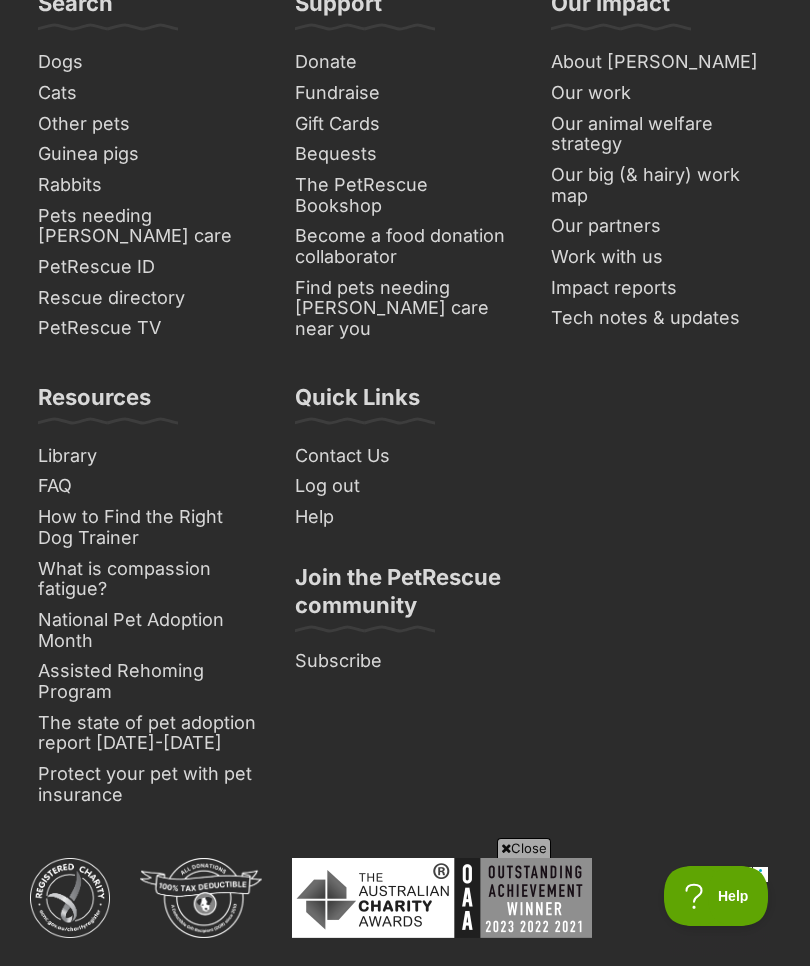 click on "Next" at bounding box center [570, -490] 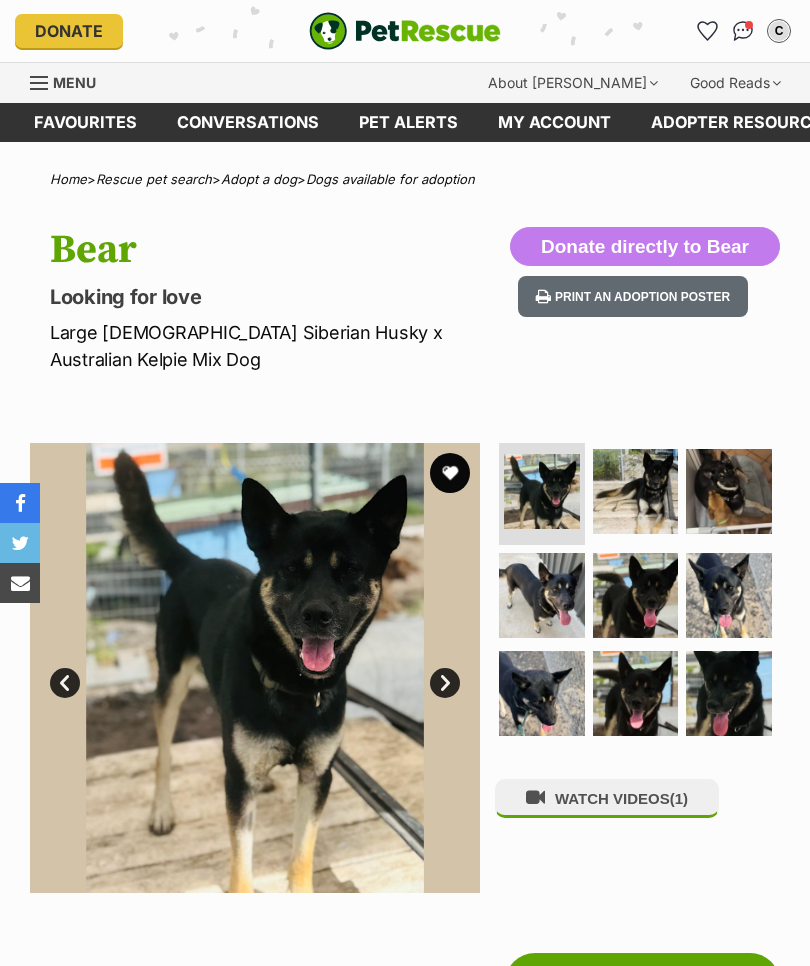 scroll, scrollTop: 0, scrollLeft: 0, axis: both 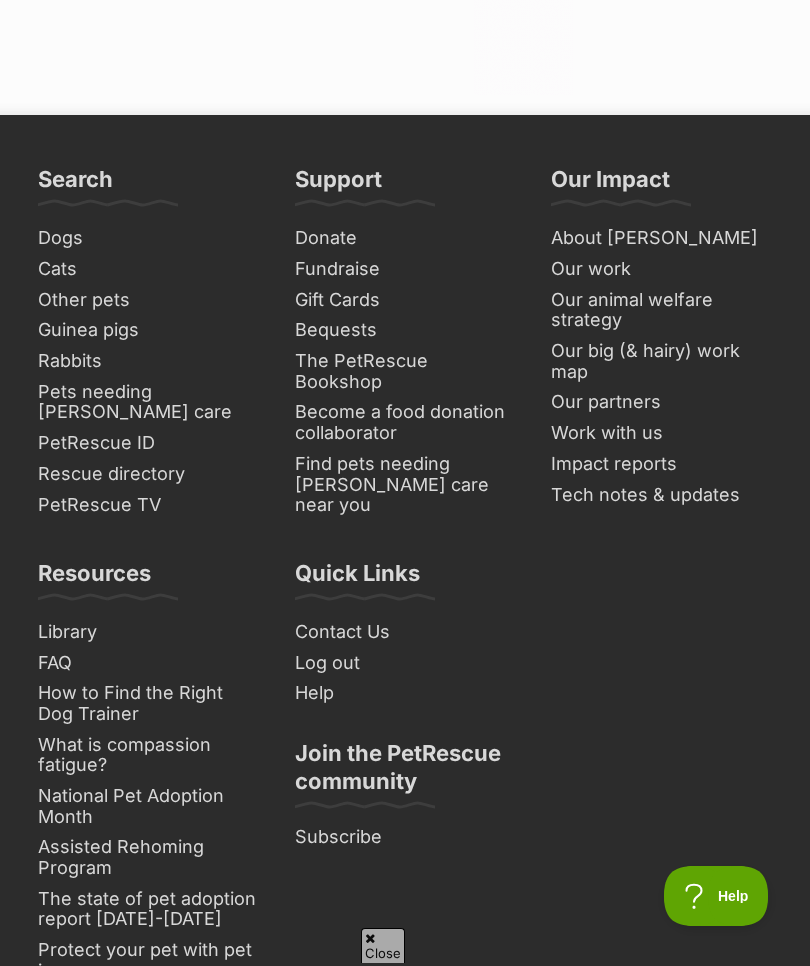 click on "medium male Dog
Friendly and intelligent!
Redcliffe, QLD
Interstate adoption unavailable" at bounding box center (570, -440) 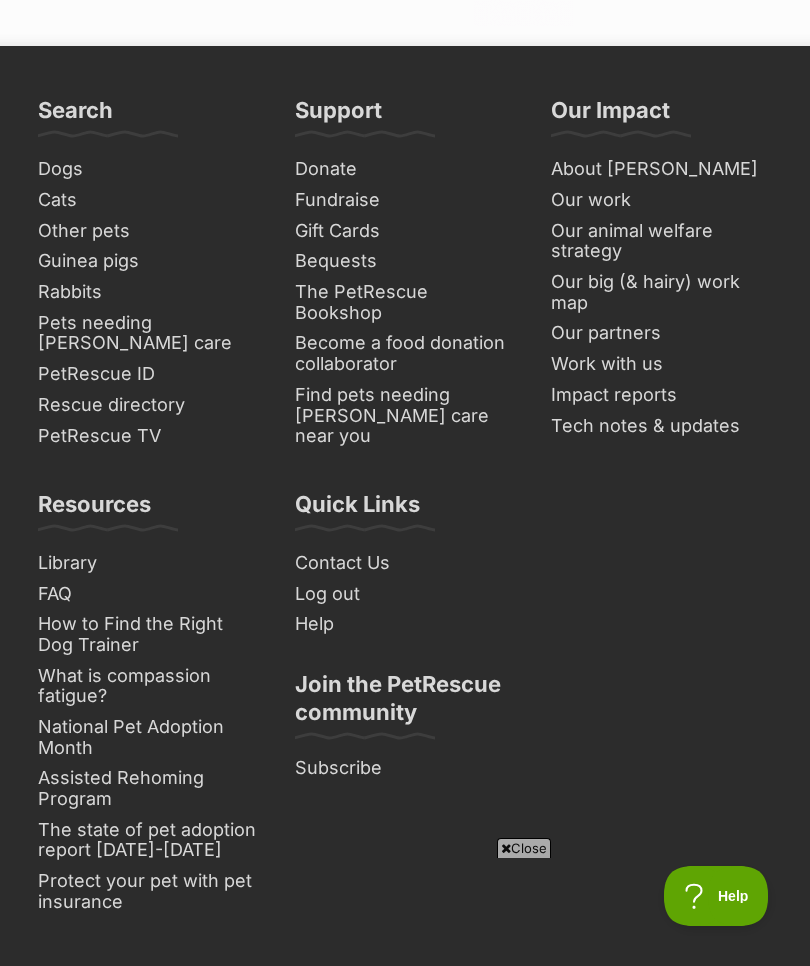 click on "Next" at bounding box center (651, -382) 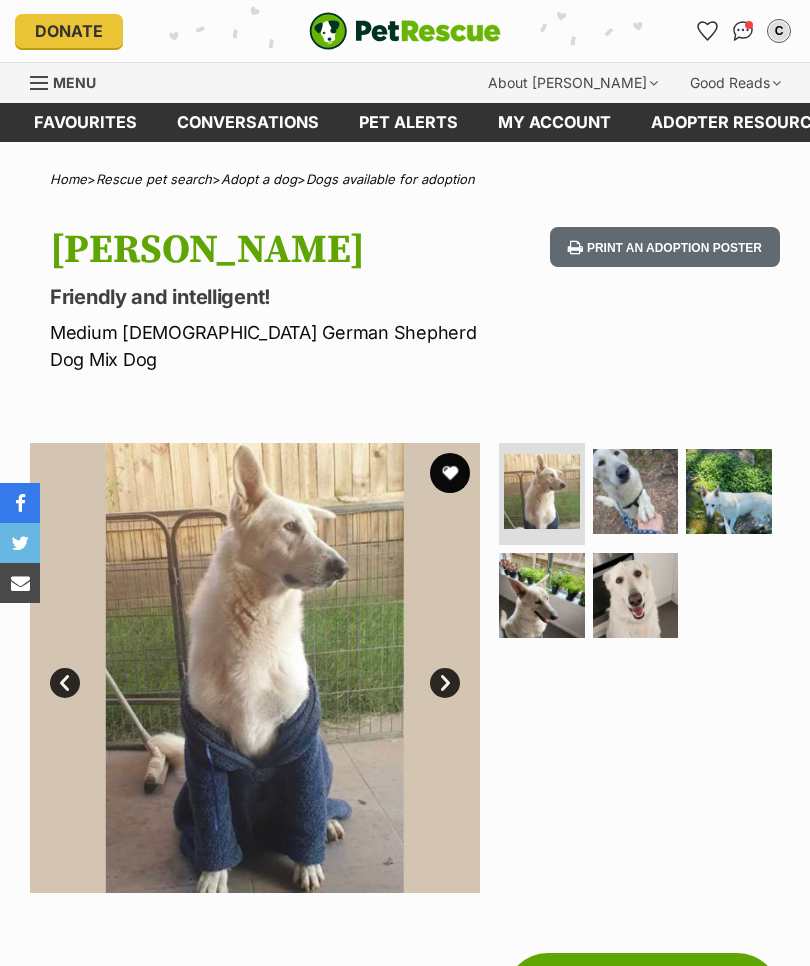 scroll, scrollTop: 0, scrollLeft: 0, axis: both 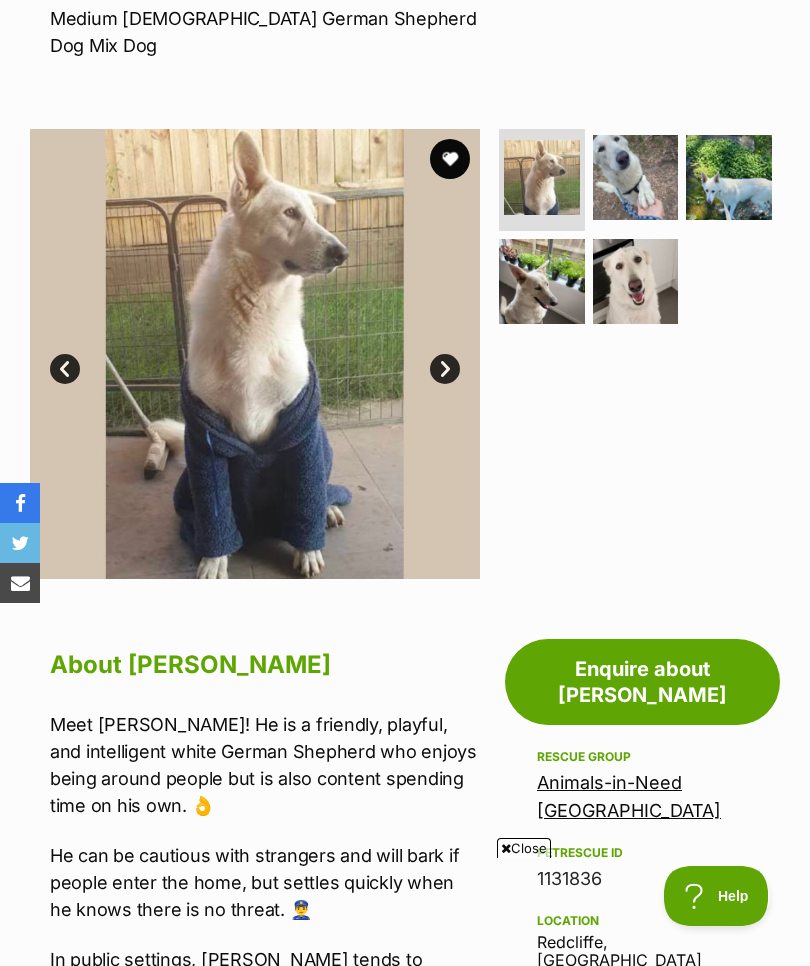 click at bounding box center [636, 282] 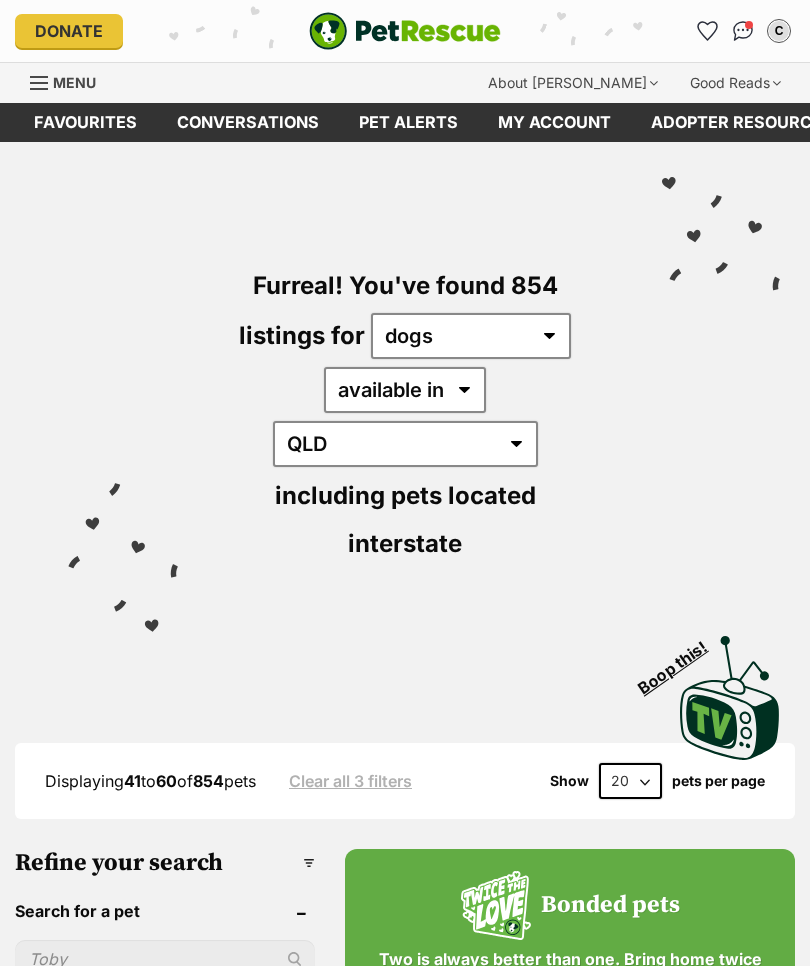 scroll, scrollTop: 0, scrollLeft: 0, axis: both 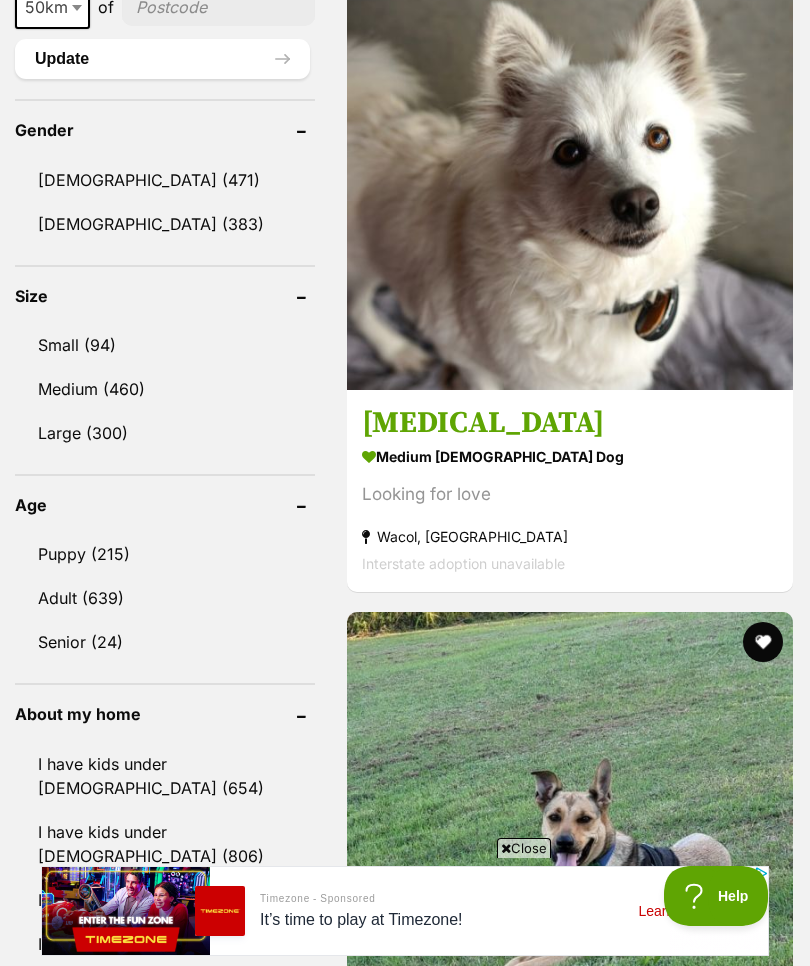 click 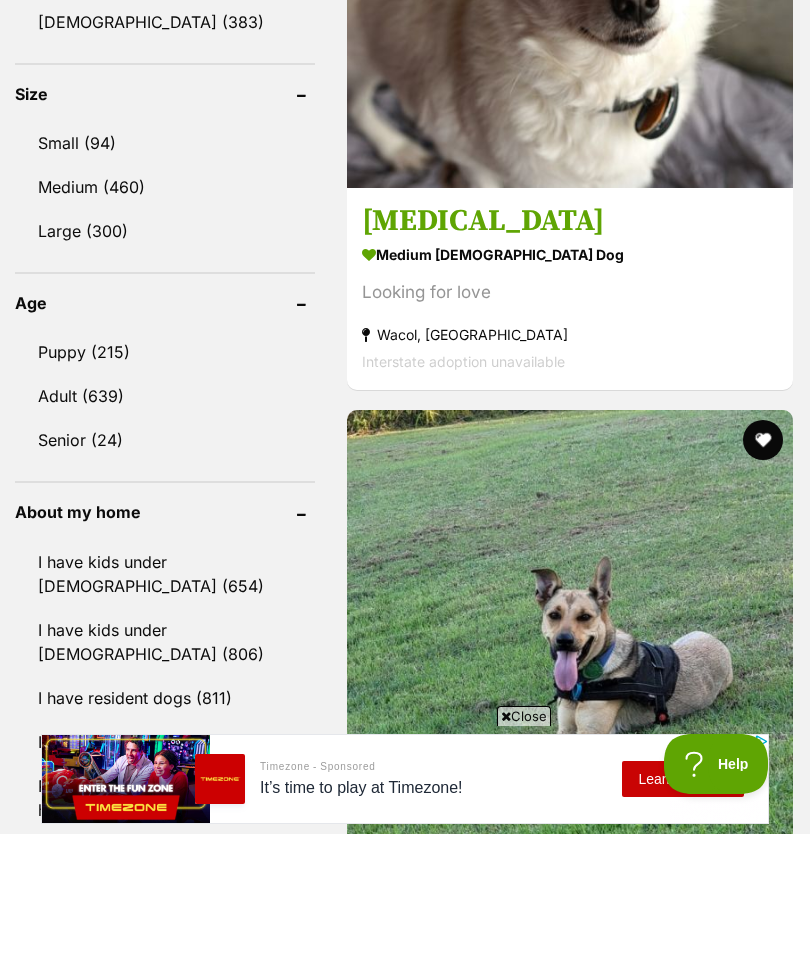 scroll, scrollTop: 2218, scrollLeft: 0, axis: vertical 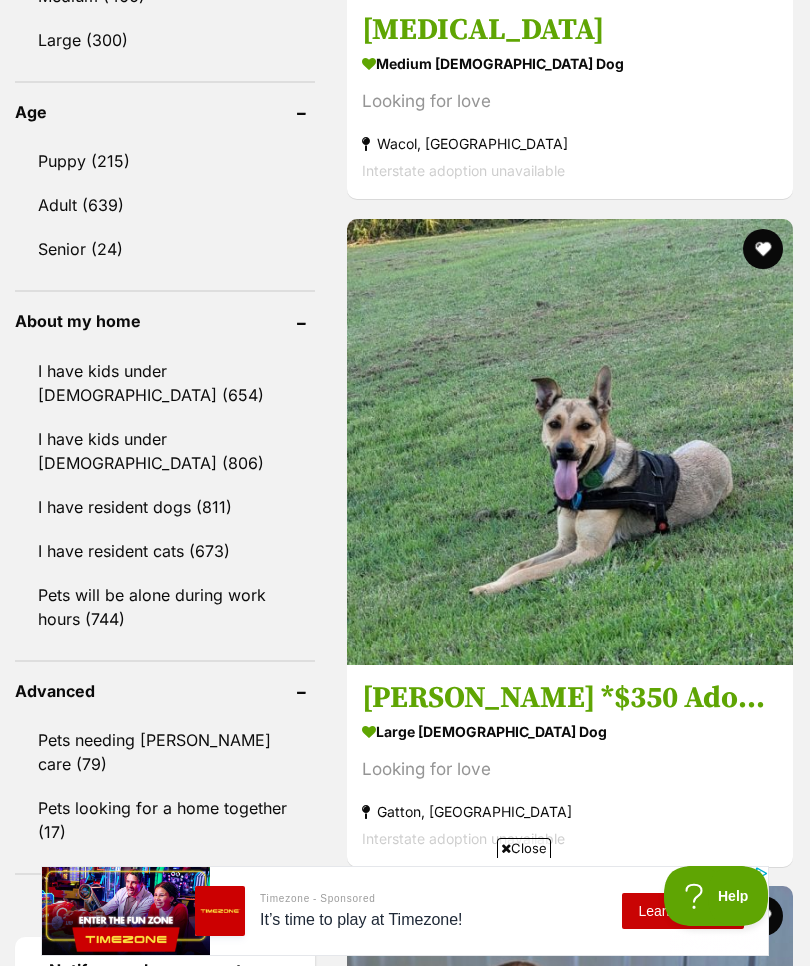 click on "Puppy (215)" 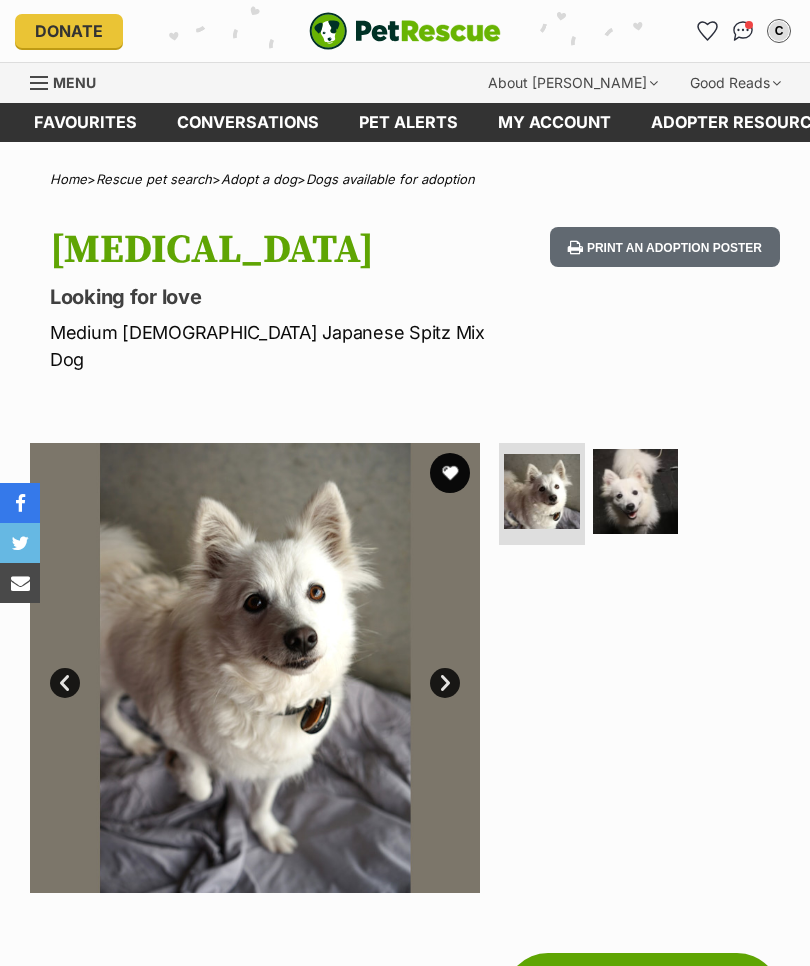 scroll, scrollTop: 0, scrollLeft: 0, axis: both 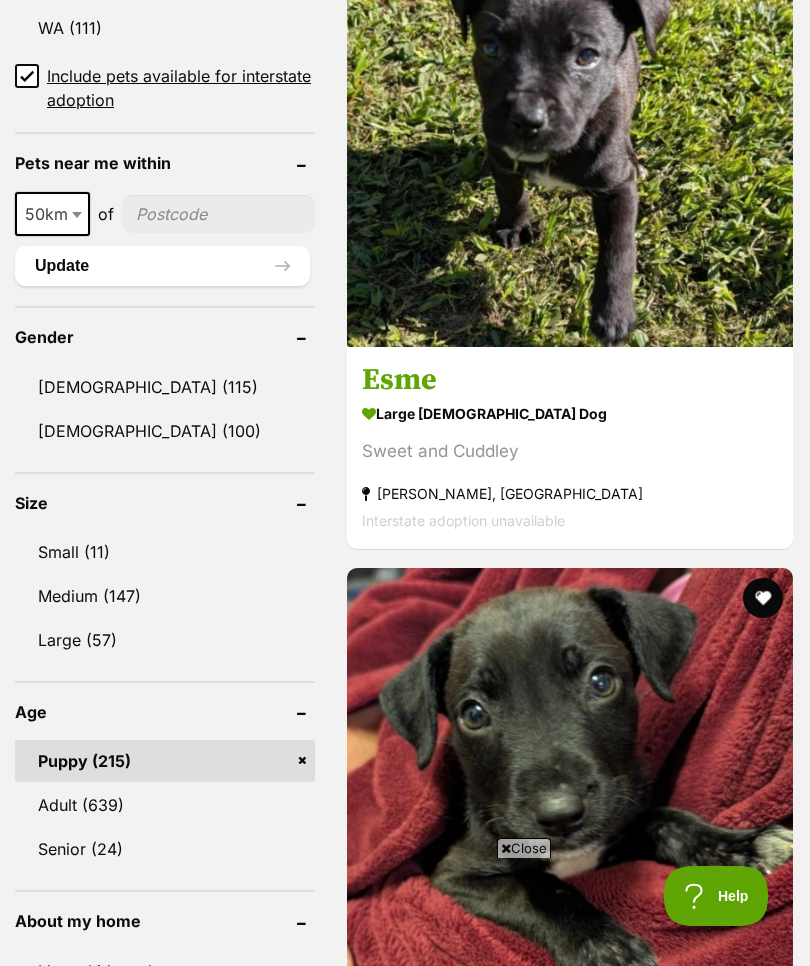 click on "[DEMOGRAPHIC_DATA] (100)" at bounding box center (165, 431) 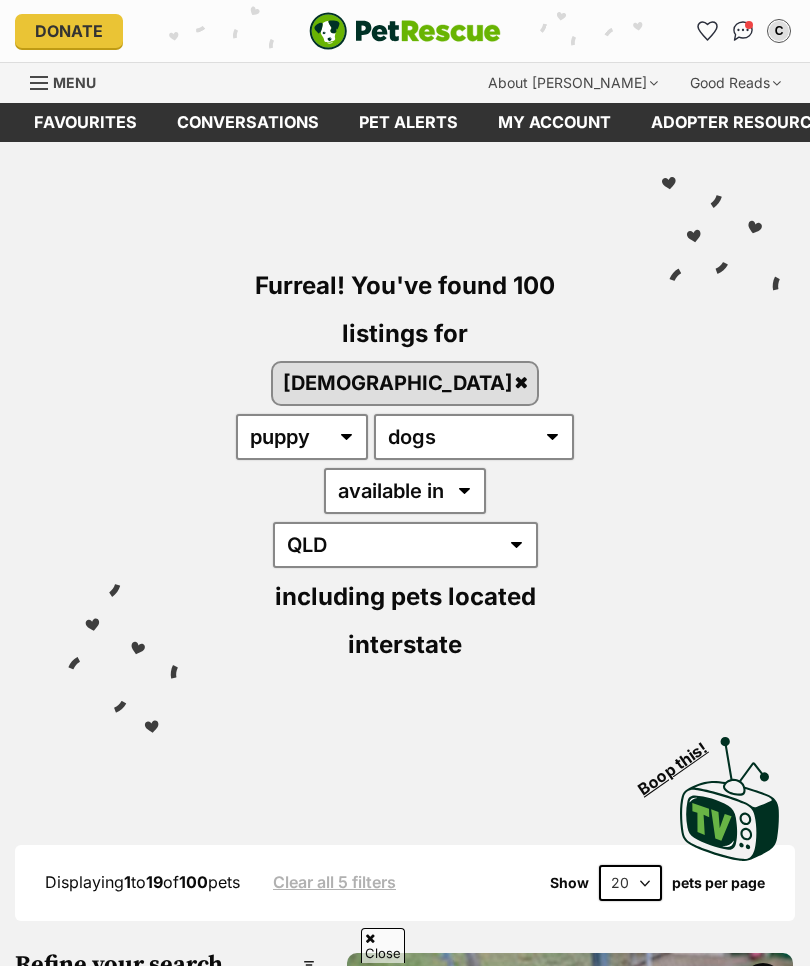 scroll, scrollTop: 983, scrollLeft: 0, axis: vertical 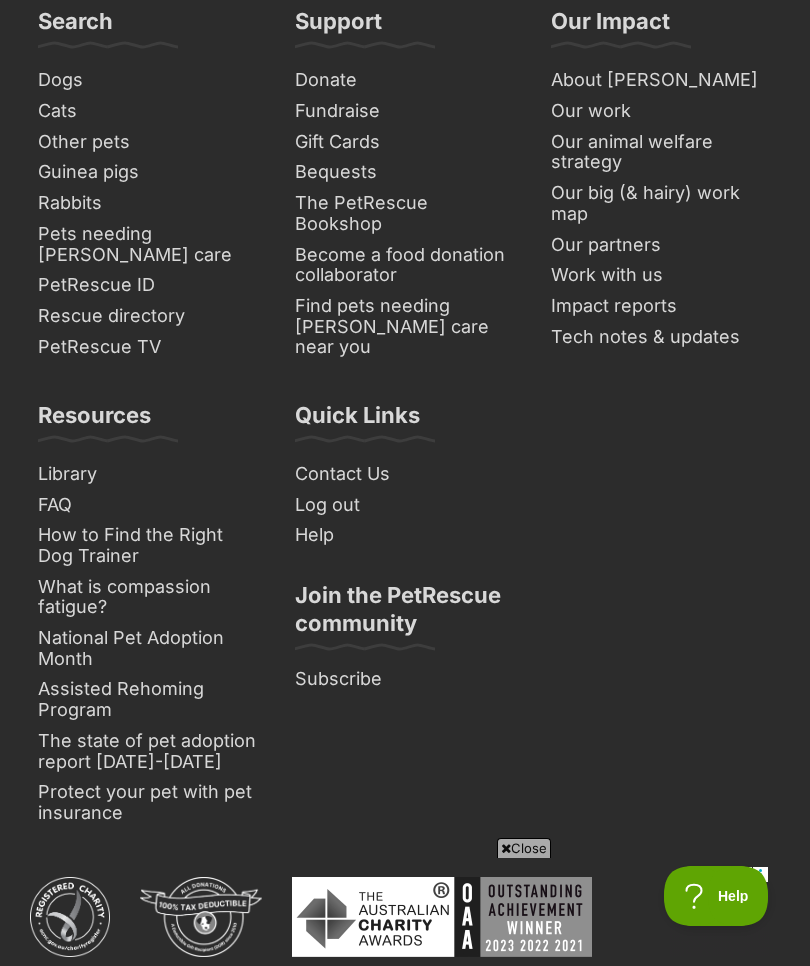 click at bounding box center [593, -471] 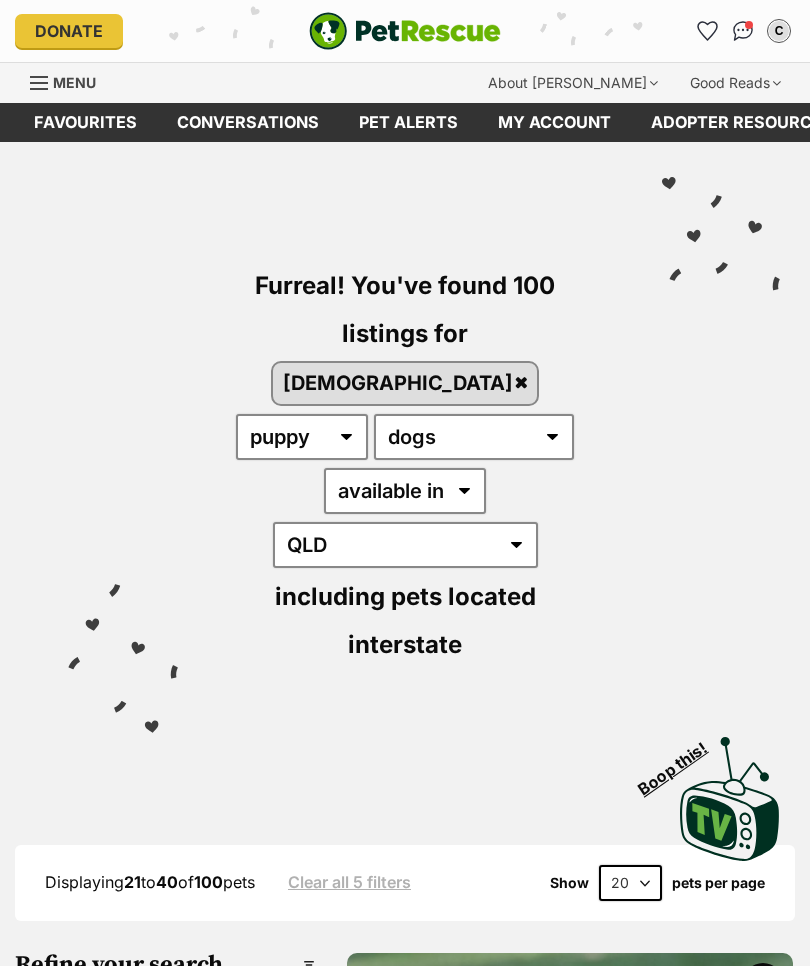 scroll, scrollTop: 470, scrollLeft: 0, axis: vertical 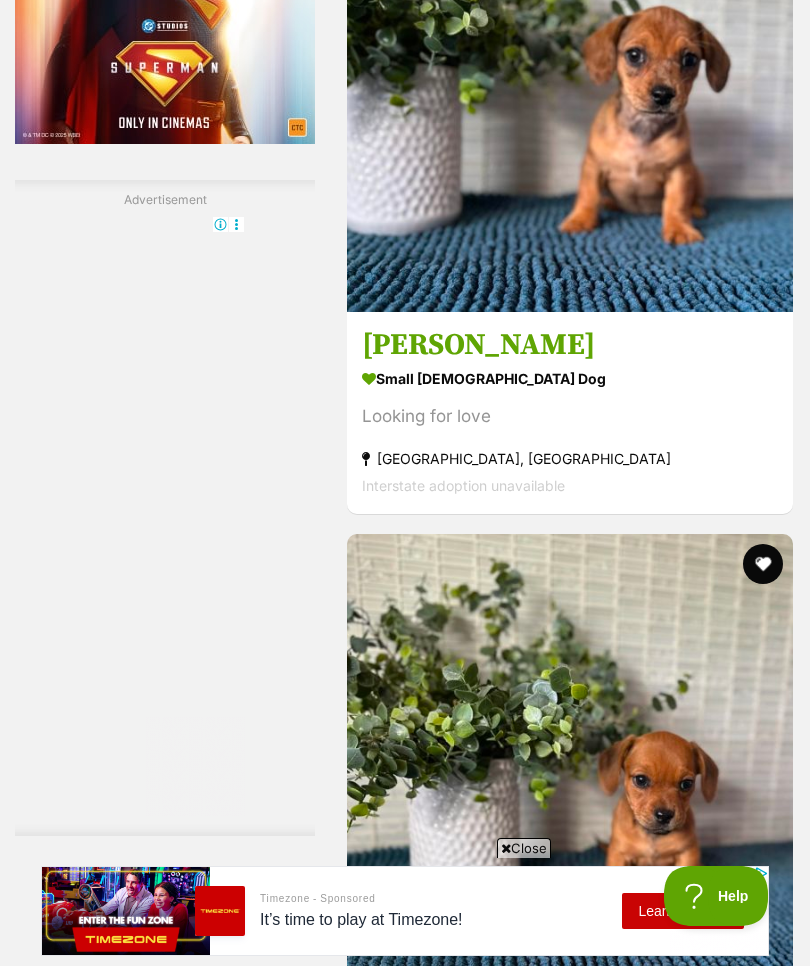 click at bounding box center [570, 89] 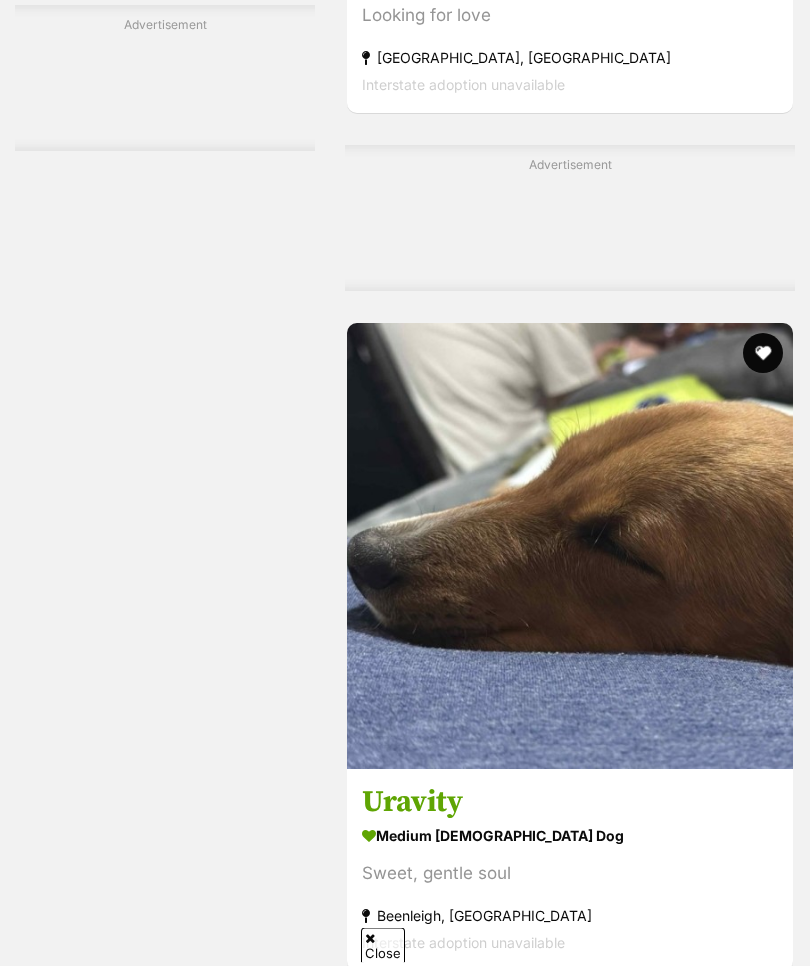 scroll, scrollTop: 4844, scrollLeft: 0, axis: vertical 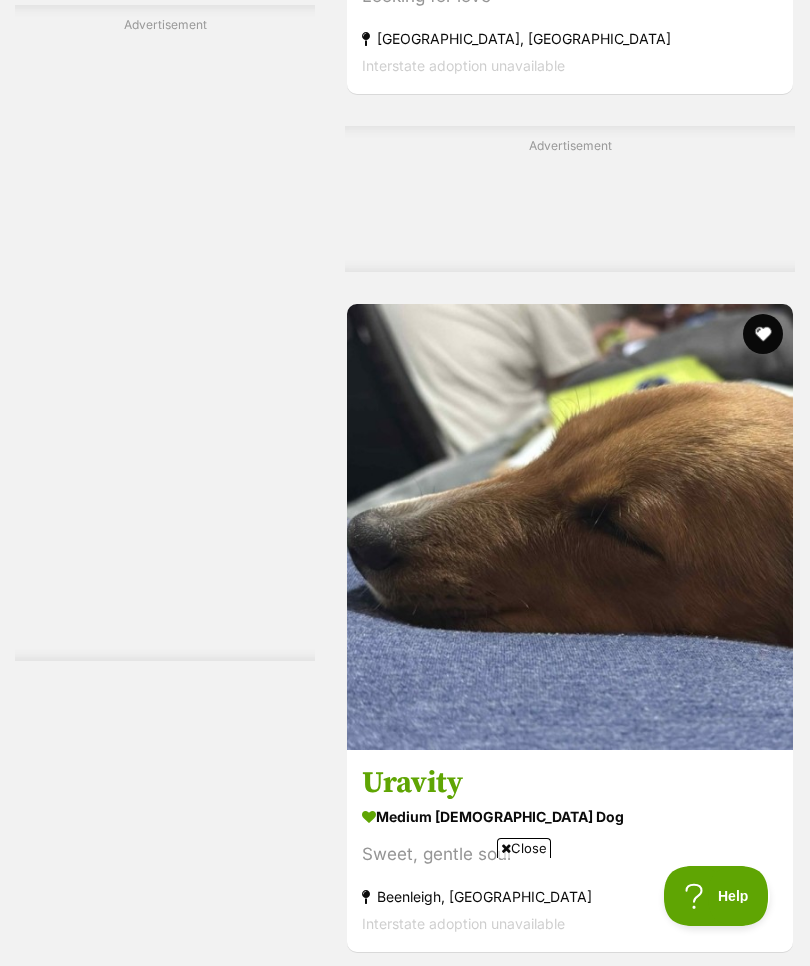 click at bounding box center [570, 527] 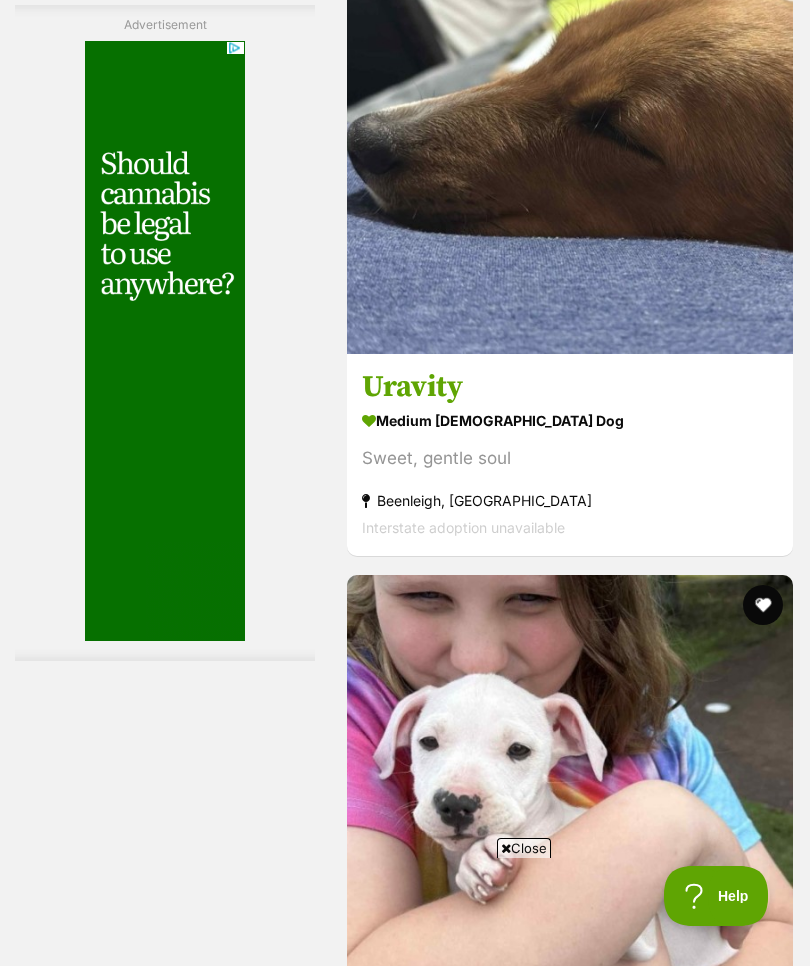 scroll, scrollTop: 0, scrollLeft: 0, axis: both 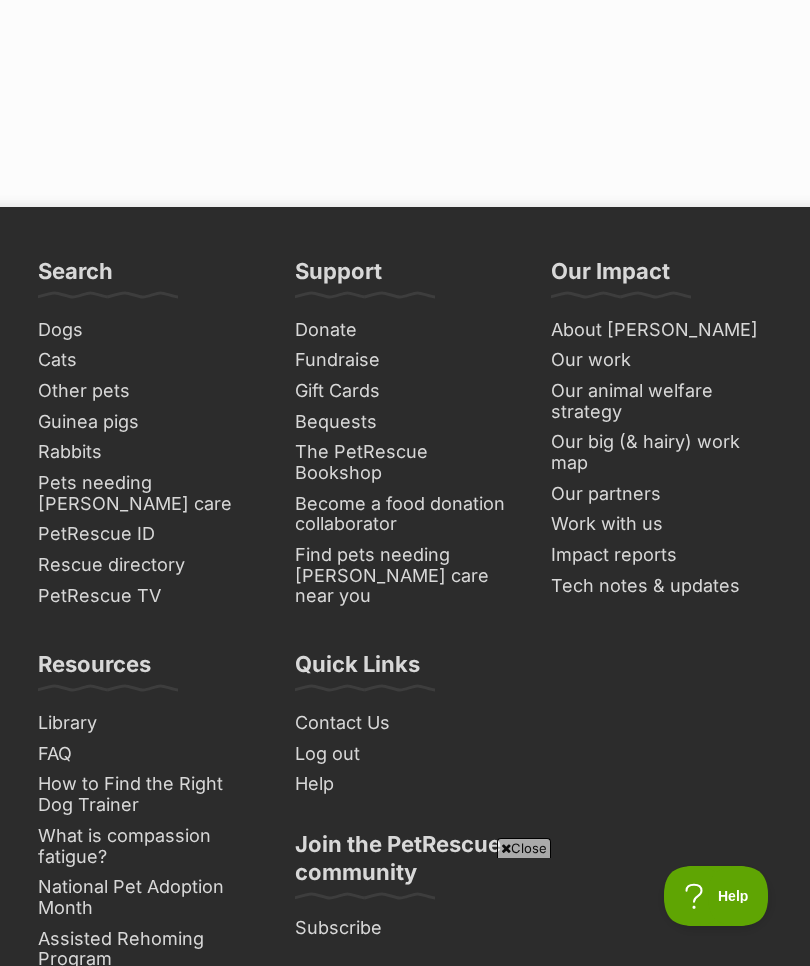click on "Next" at bounding box center (651, -350) 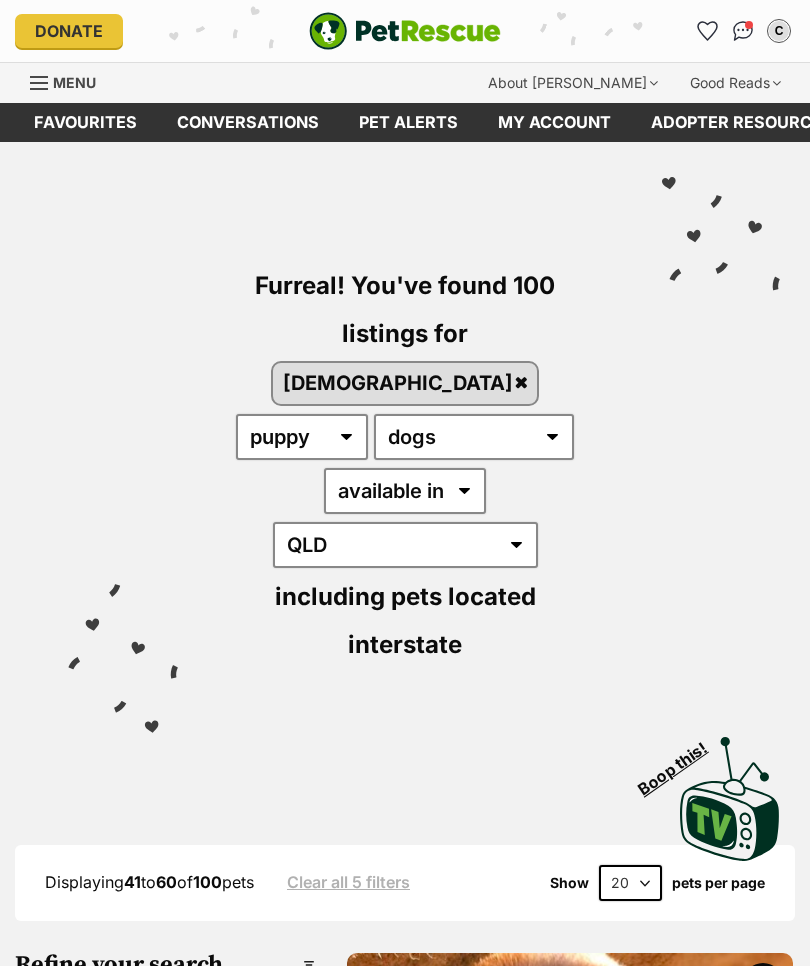scroll, scrollTop: 0, scrollLeft: 0, axis: both 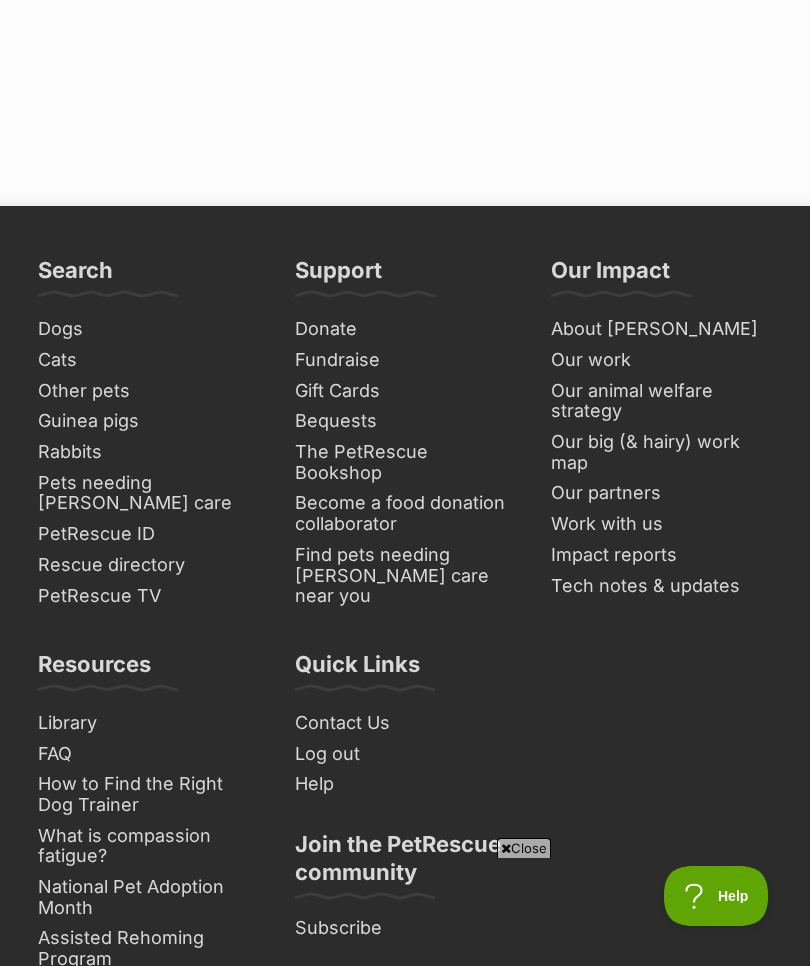 click at bounding box center [674, -192] 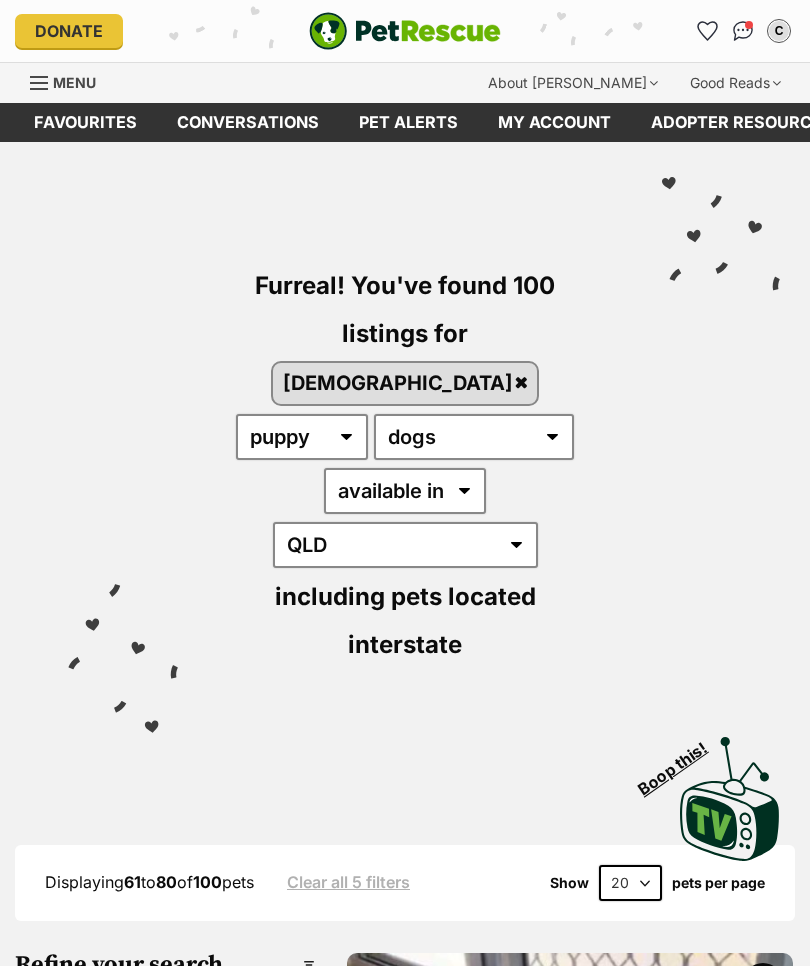 scroll, scrollTop: 0, scrollLeft: 0, axis: both 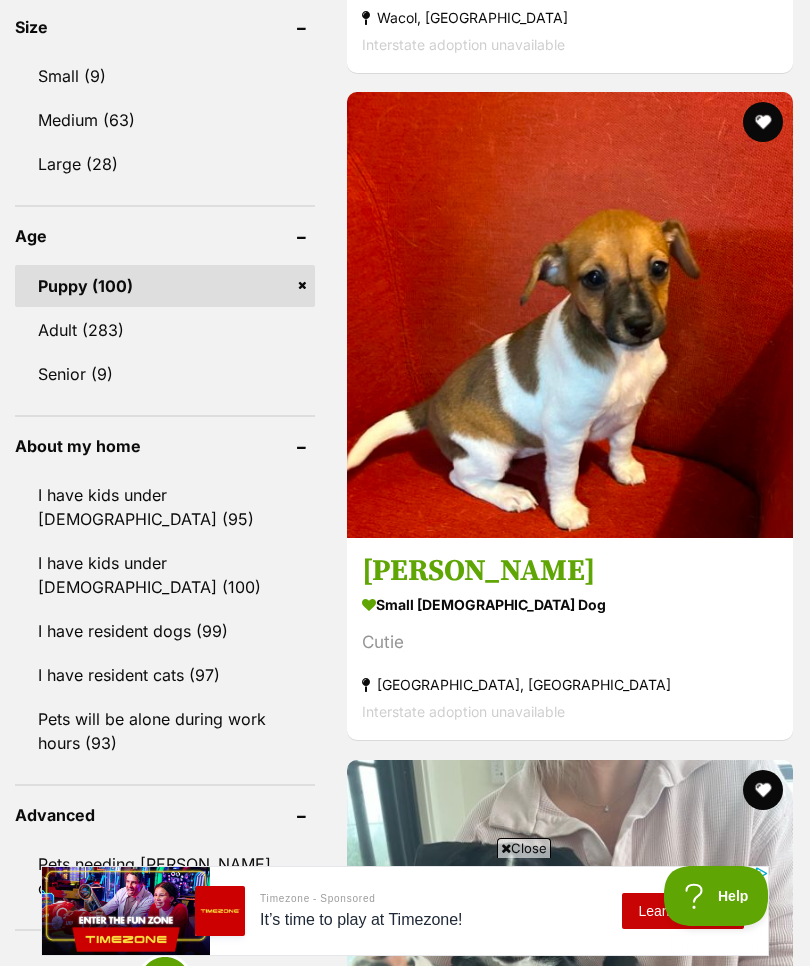 click at bounding box center [570, 315] 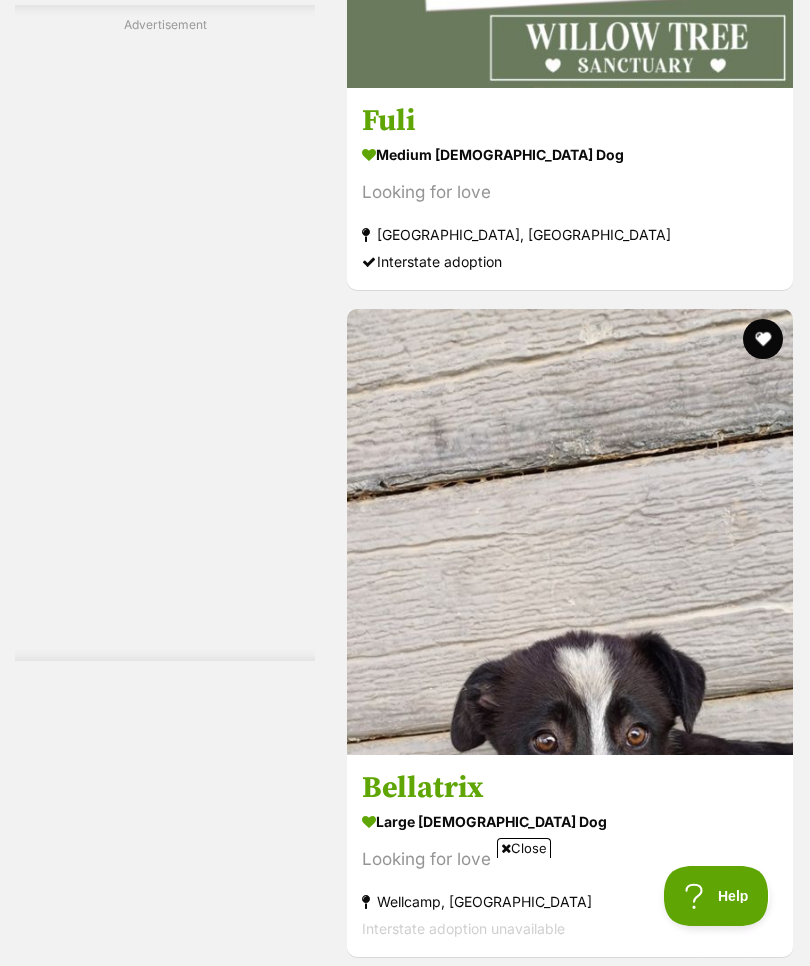 scroll, scrollTop: 10581, scrollLeft: 0, axis: vertical 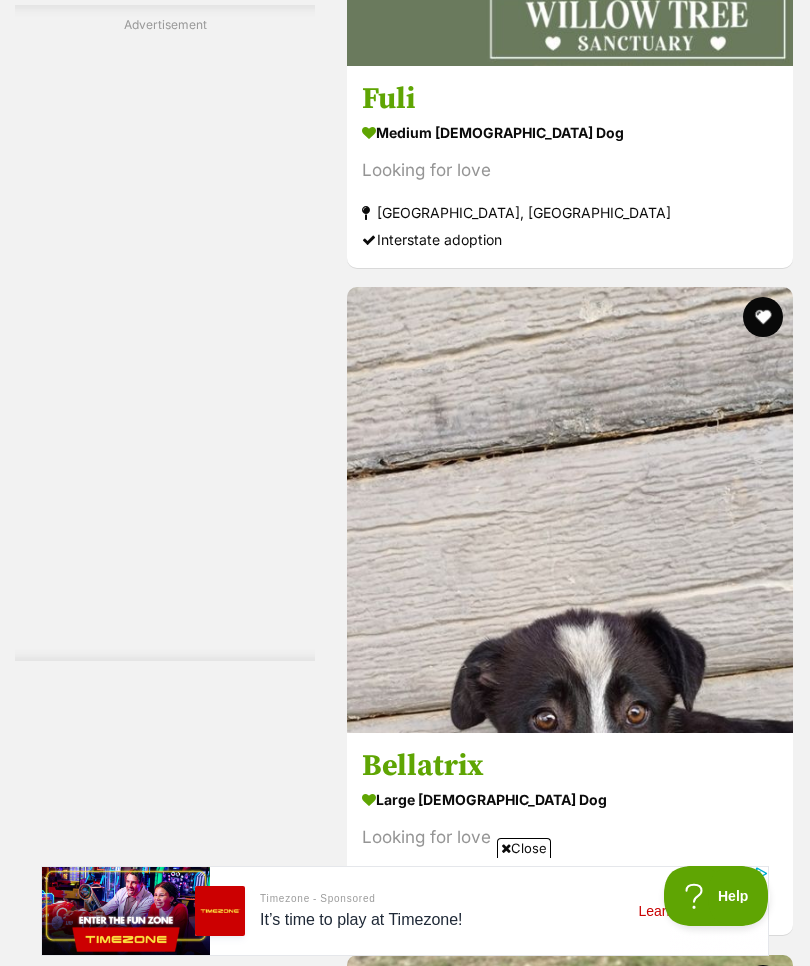 click at bounding box center [570, -157] 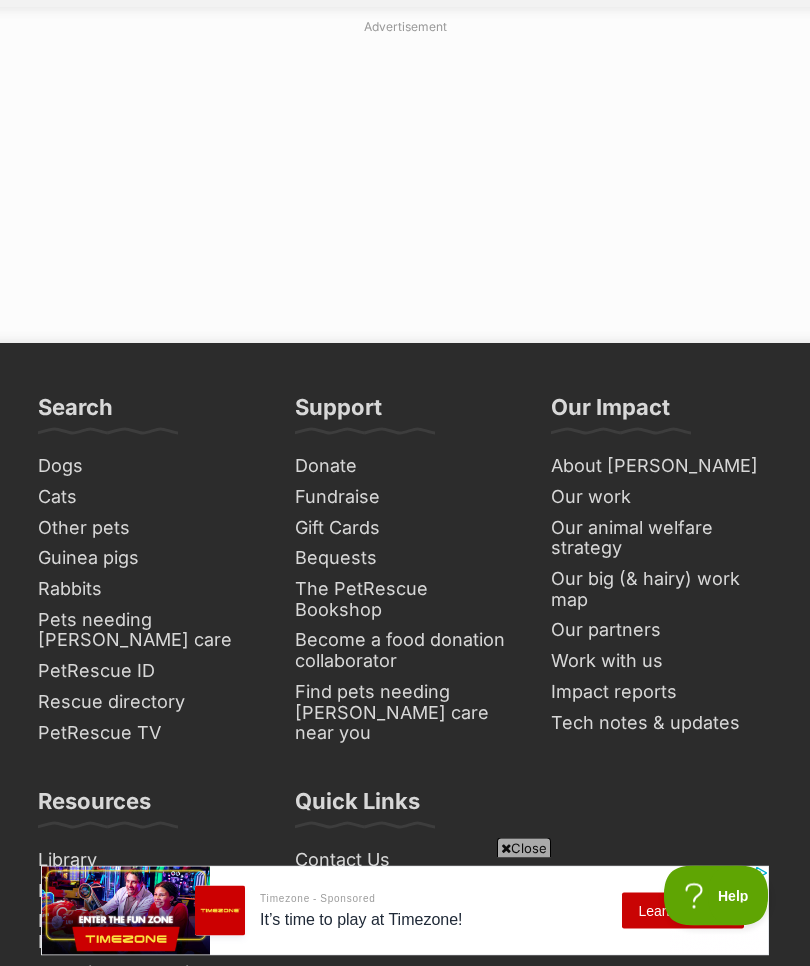 scroll, scrollTop: 15686, scrollLeft: 0, axis: vertical 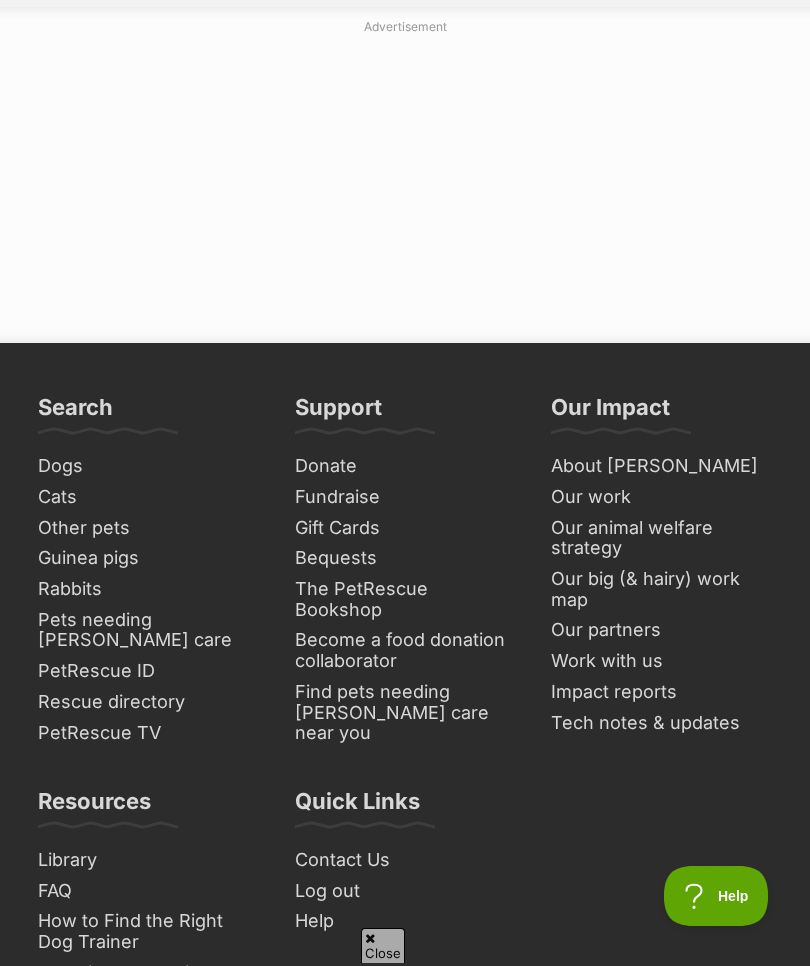 click at bounding box center [674, -85] 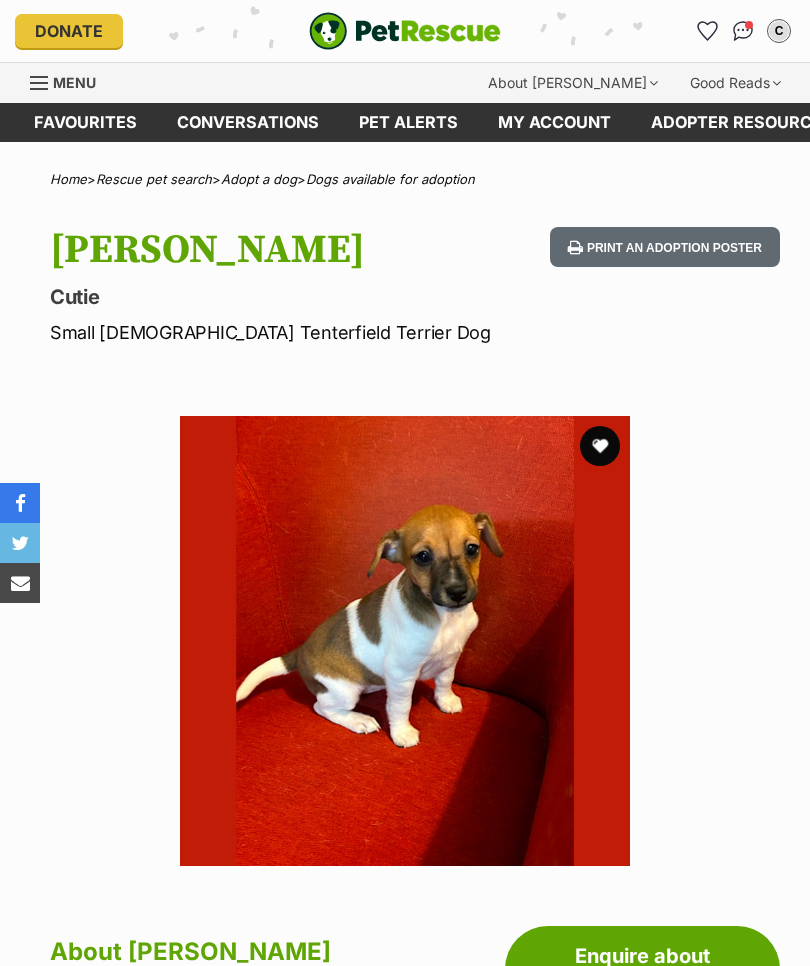 scroll, scrollTop: 0, scrollLeft: 0, axis: both 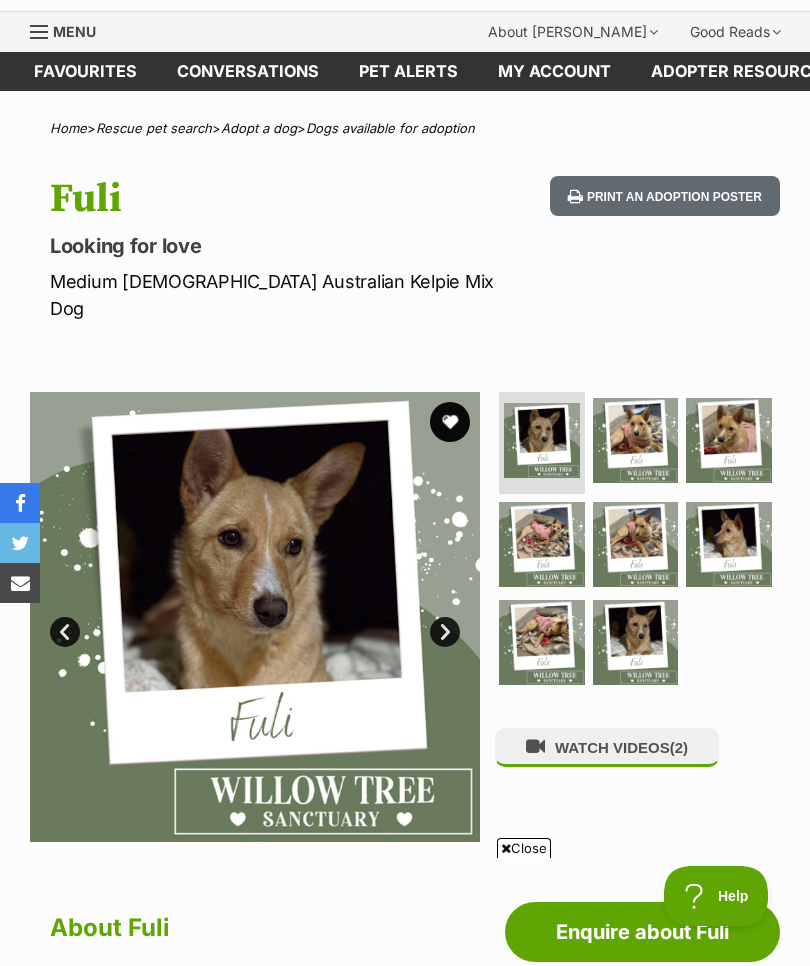click on "Next" at bounding box center [445, 632] 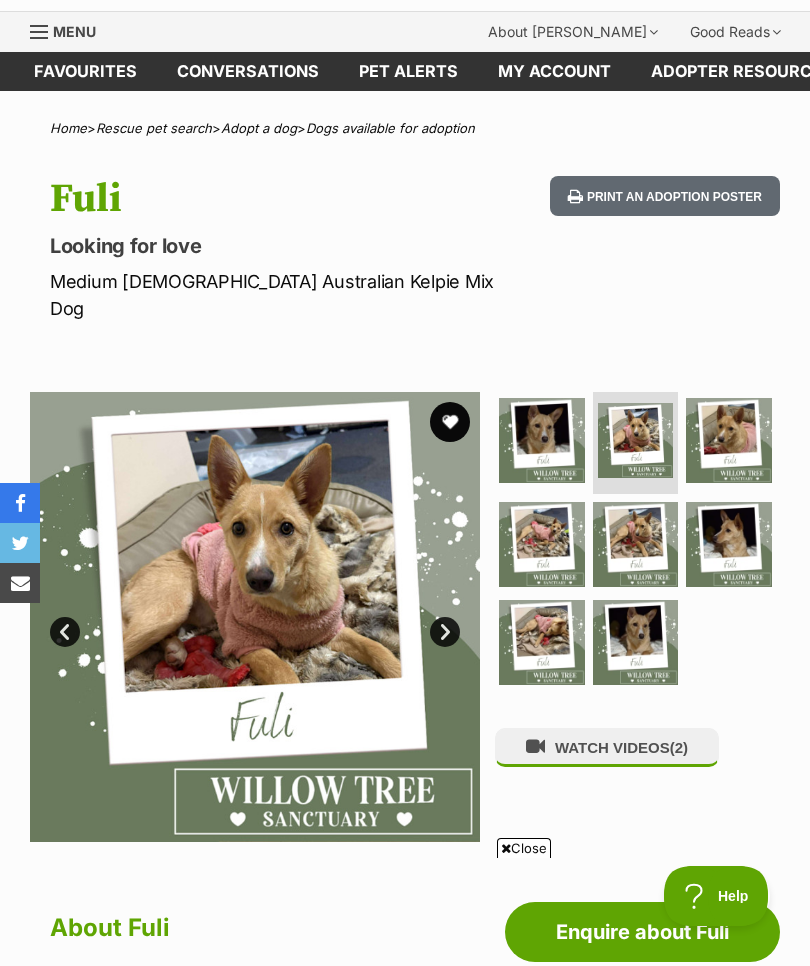 click on "Next" at bounding box center (445, 632) 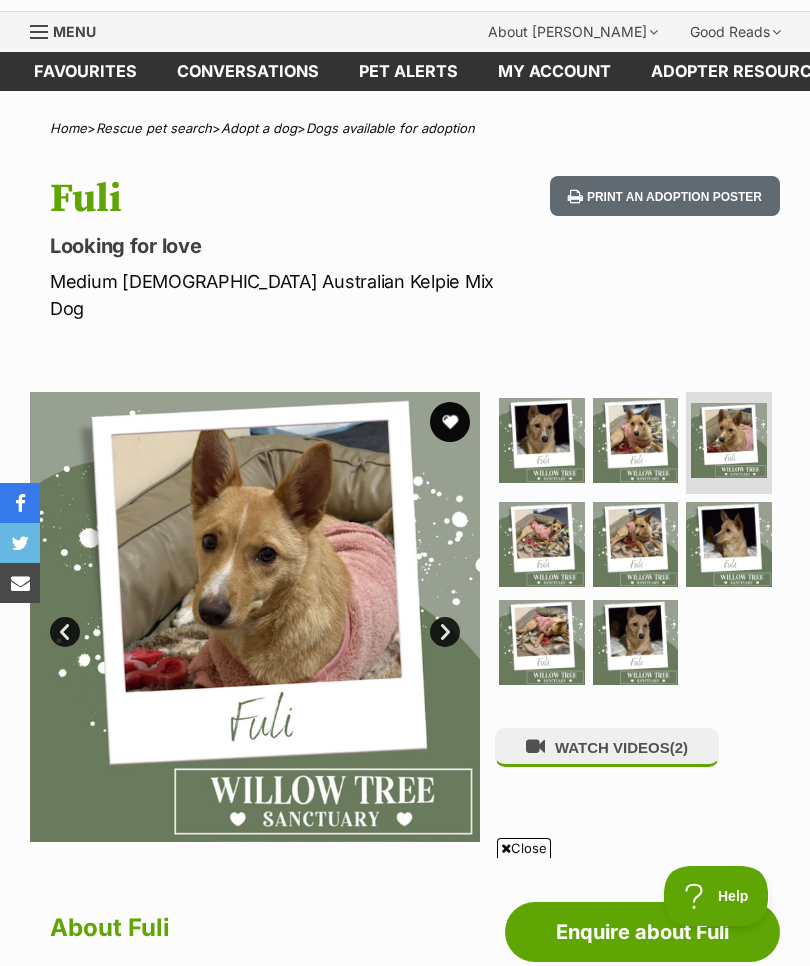 click on "Next" at bounding box center (445, 632) 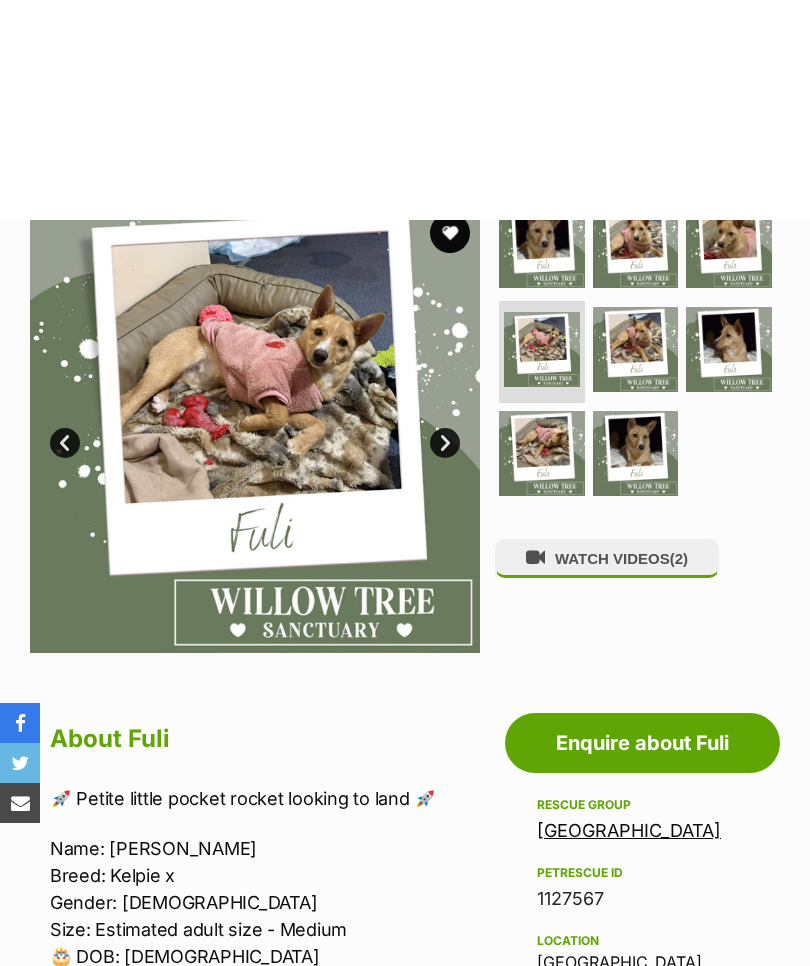 scroll, scrollTop: 173, scrollLeft: 0, axis: vertical 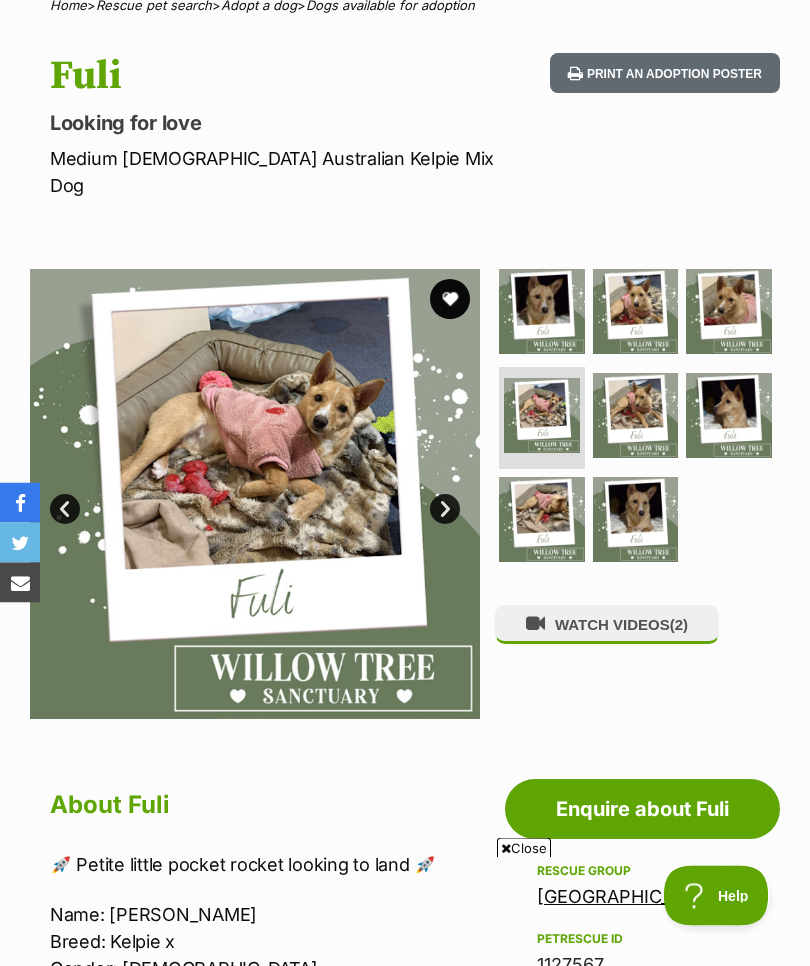 click on "Next" at bounding box center [445, 510] 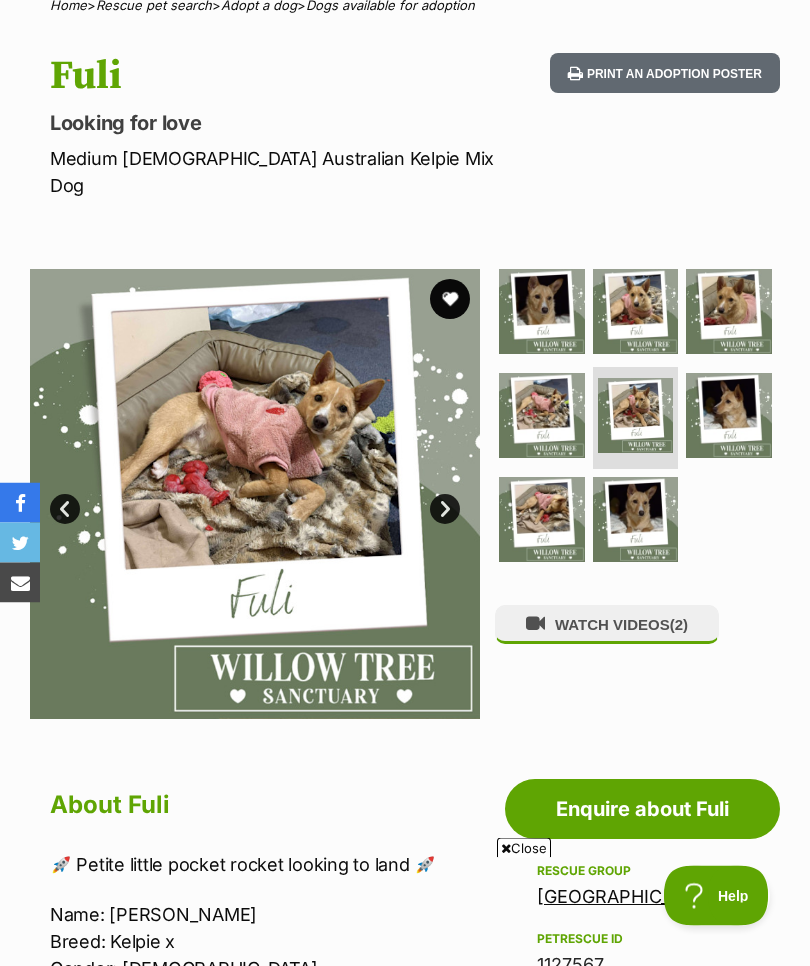 scroll, scrollTop: 174, scrollLeft: 0, axis: vertical 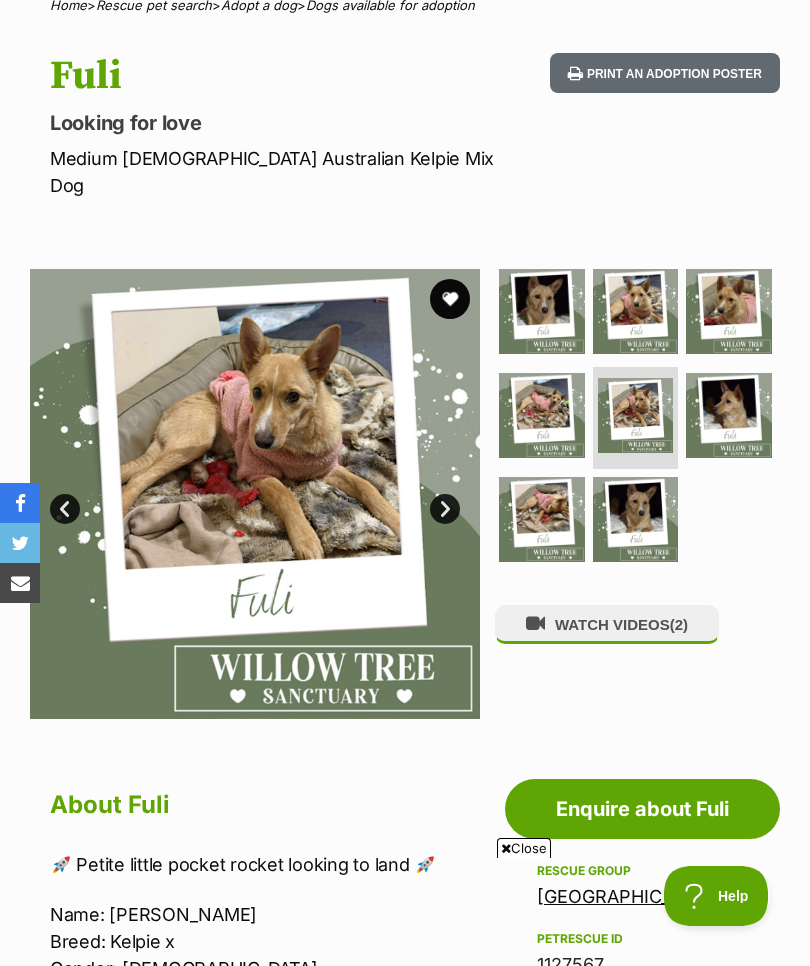 click at bounding box center [450, 299] 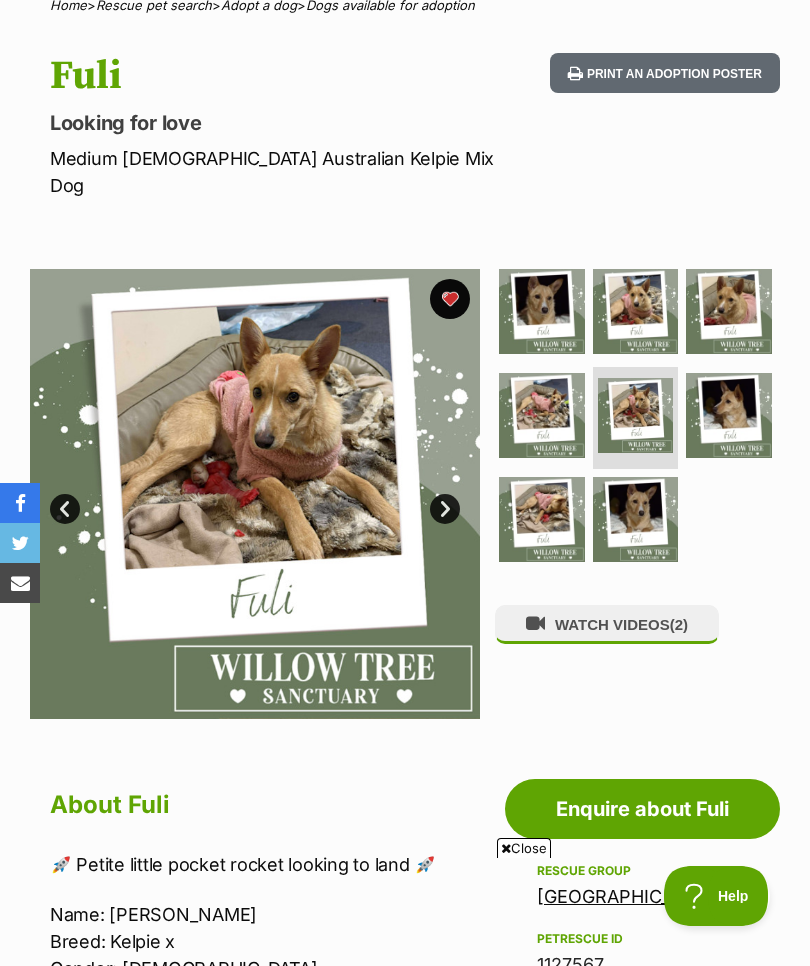 scroll, scrollTop: 0, scrollLeft: 0, axis: both 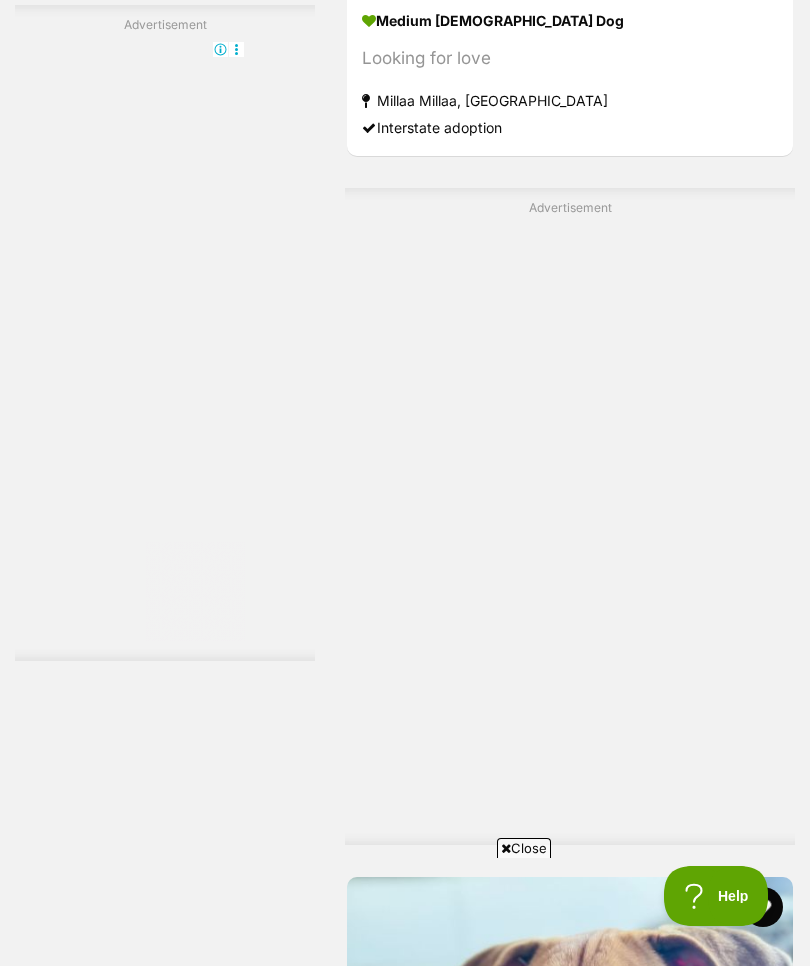 click at bounding box center (570, -269) 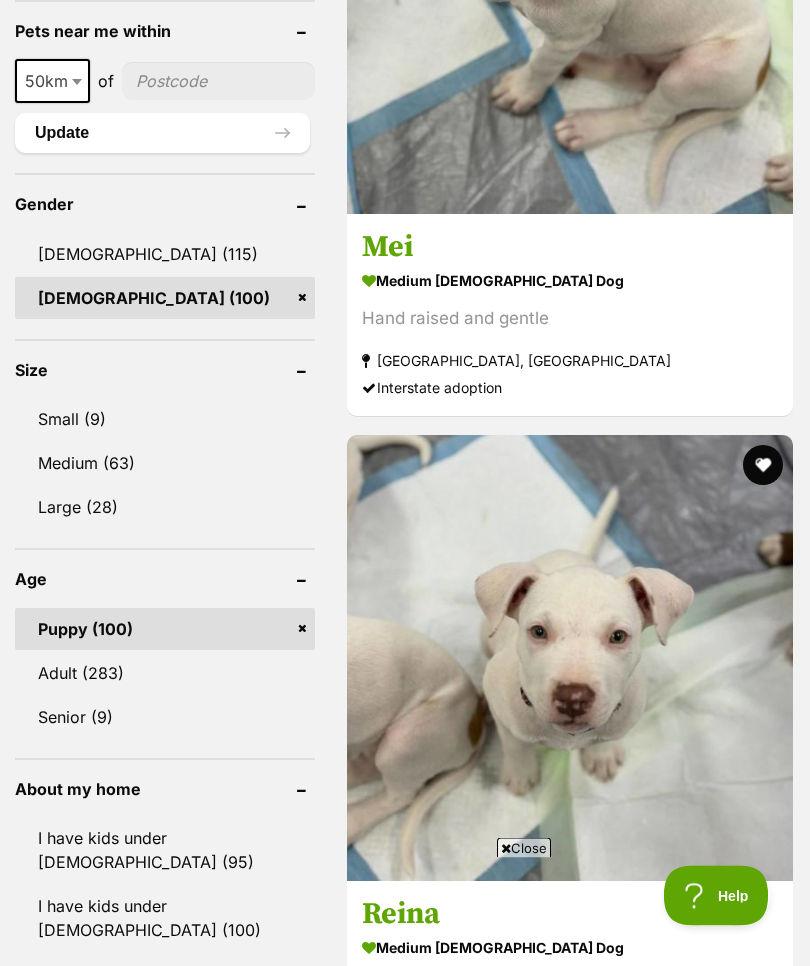 scroll, scrollTop: 0, scrollLeft: 0, axis: both 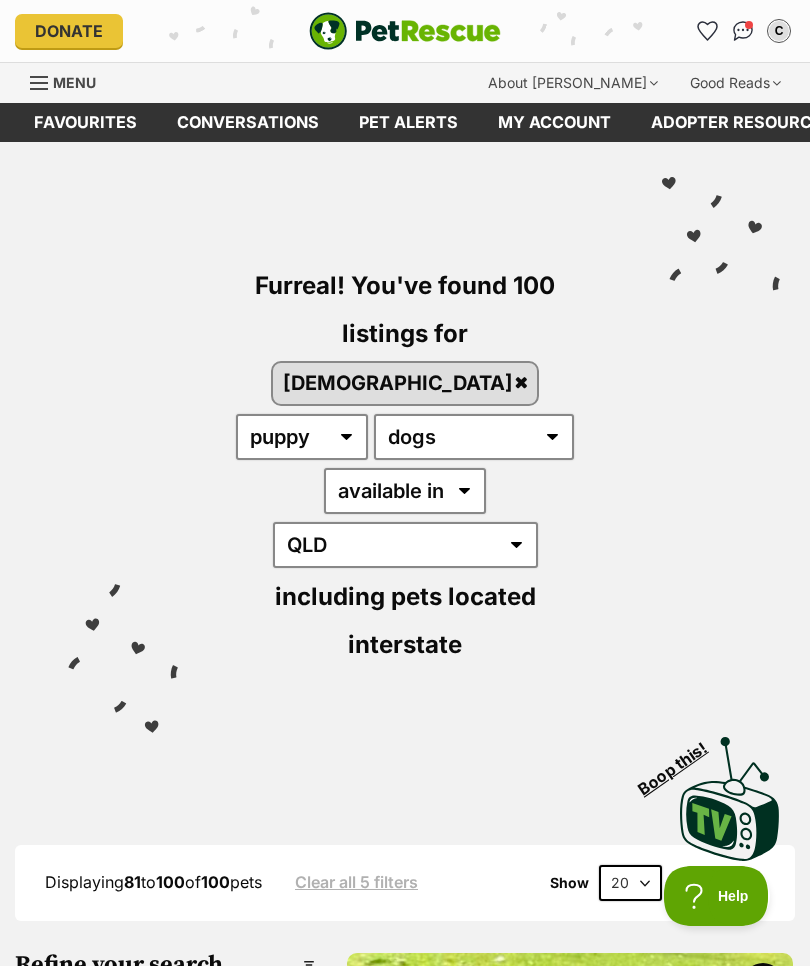 click on "female" at bounding box center (405, 383) 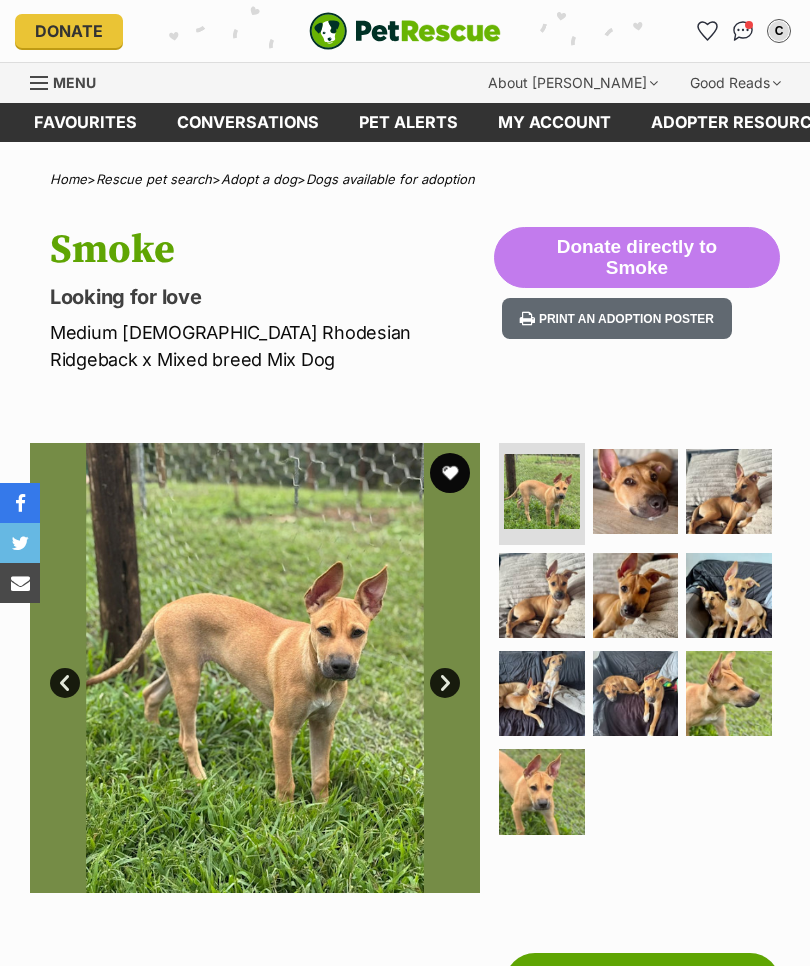 scroll, scrollTop: 0, scrollLeft: 0, axis: both 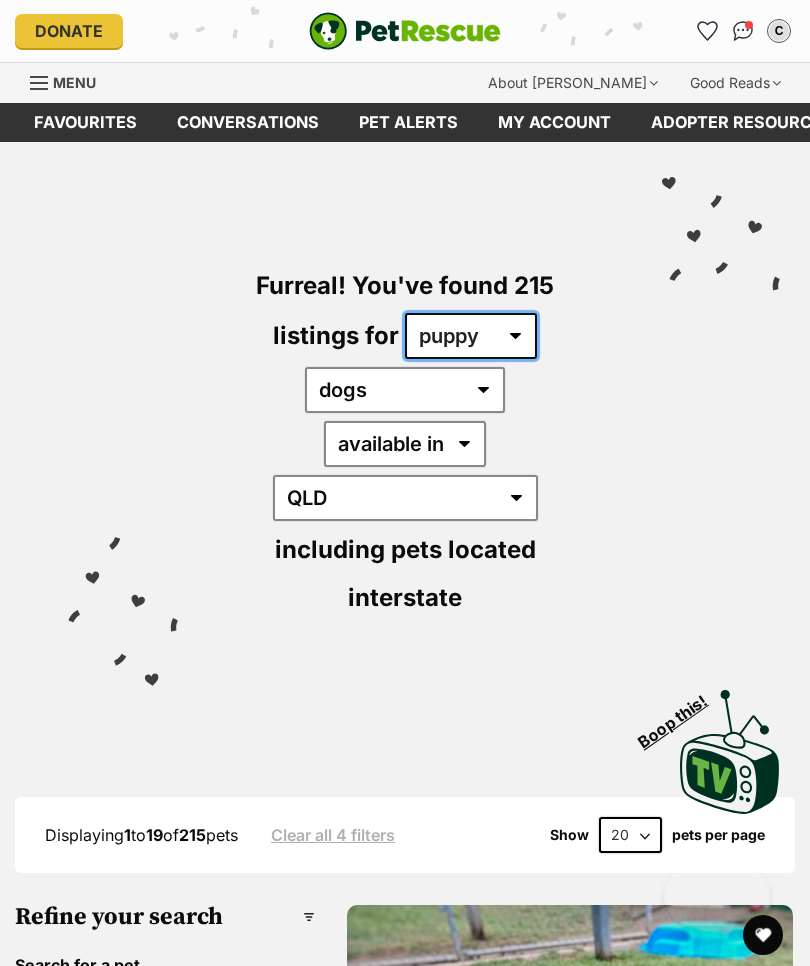 click on "any age
puppy
adult
senior" at bounding box center (471, 336) 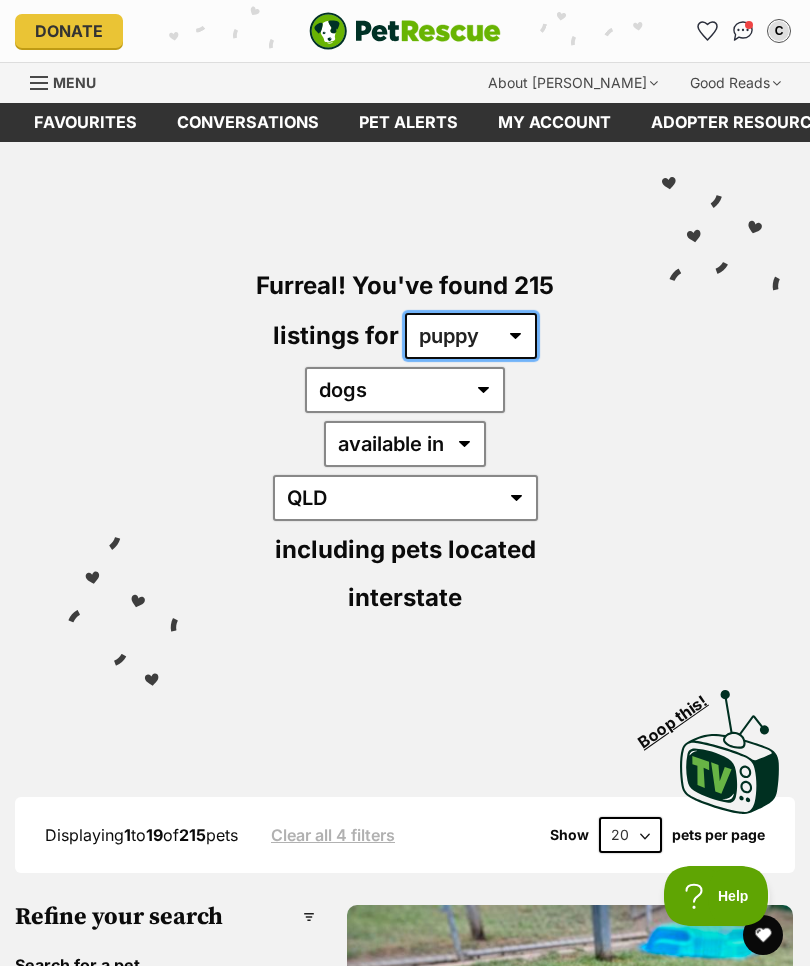scroll, scrollTop: 0, scrollLeft: 0, axis: both 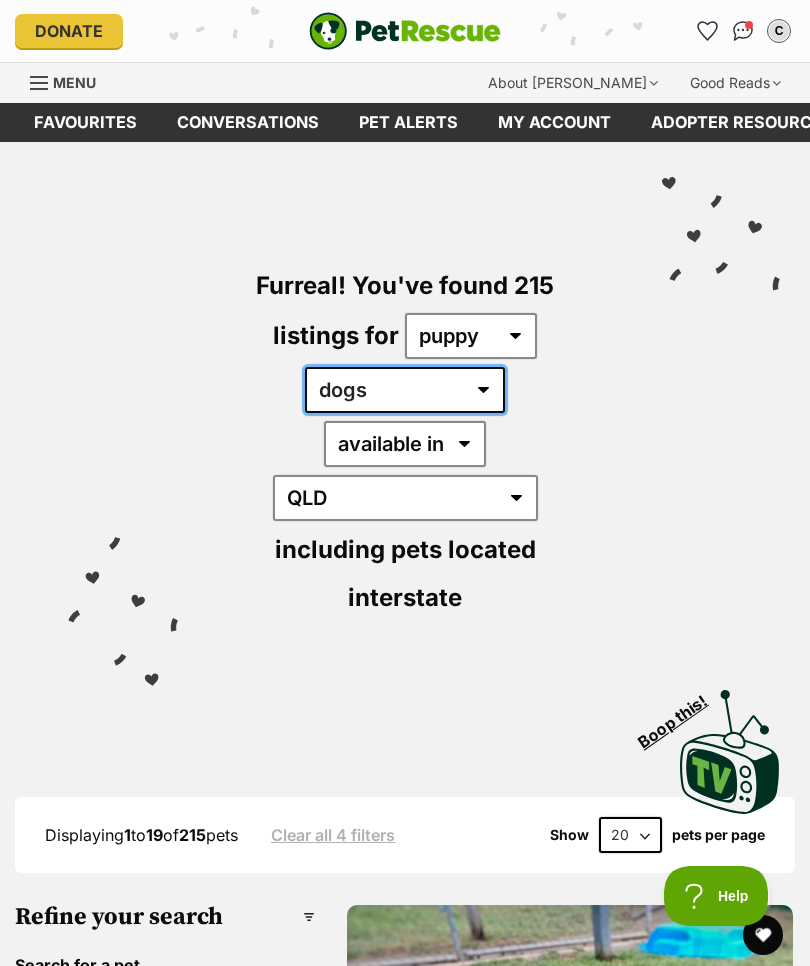 click on "any type of pet
cats
dogs
other pets" at bounding box center (405, 390) 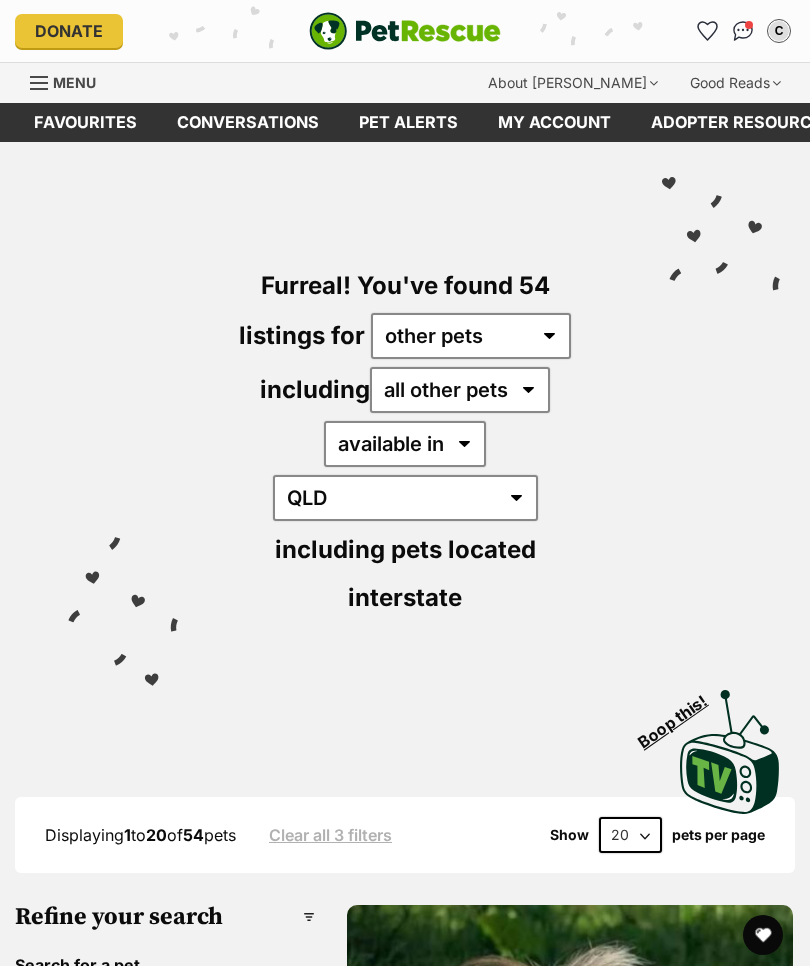scroll, scrollTop: 0, scrollLeft: 0, axis: both 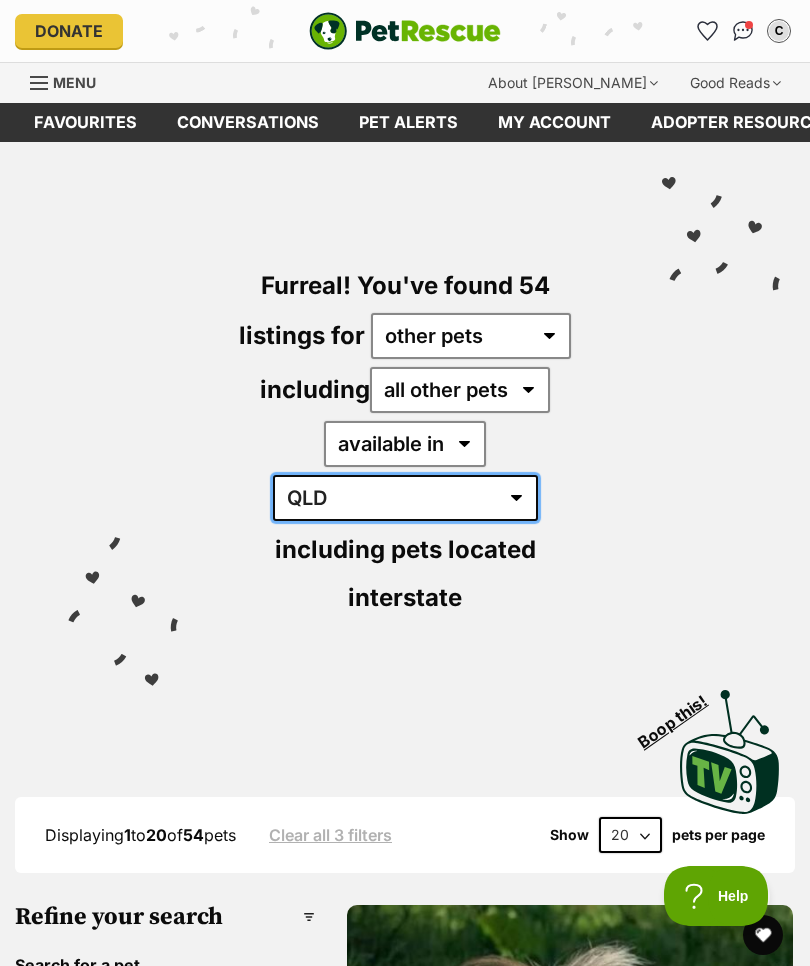 click on "Australia
ACT
NSW
NT
QLD
SA
TAS
VIC
WA" at bounding box center [405, 498] 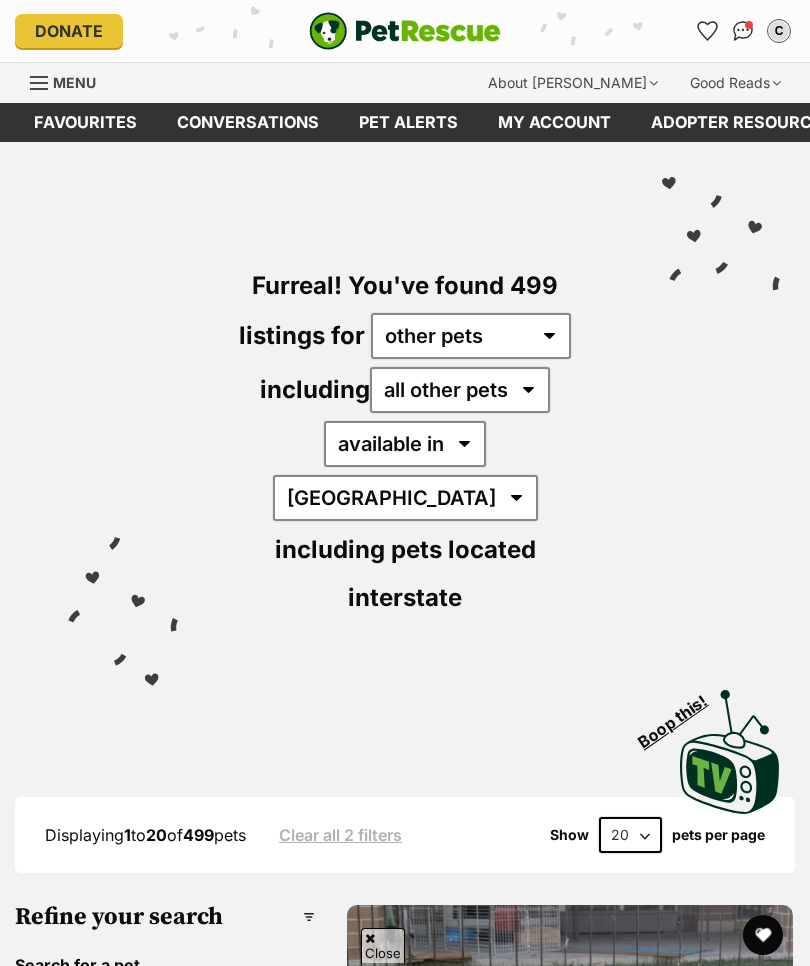 scroll, scrollTop: 176, scrollLeft: 0, axis: vertical 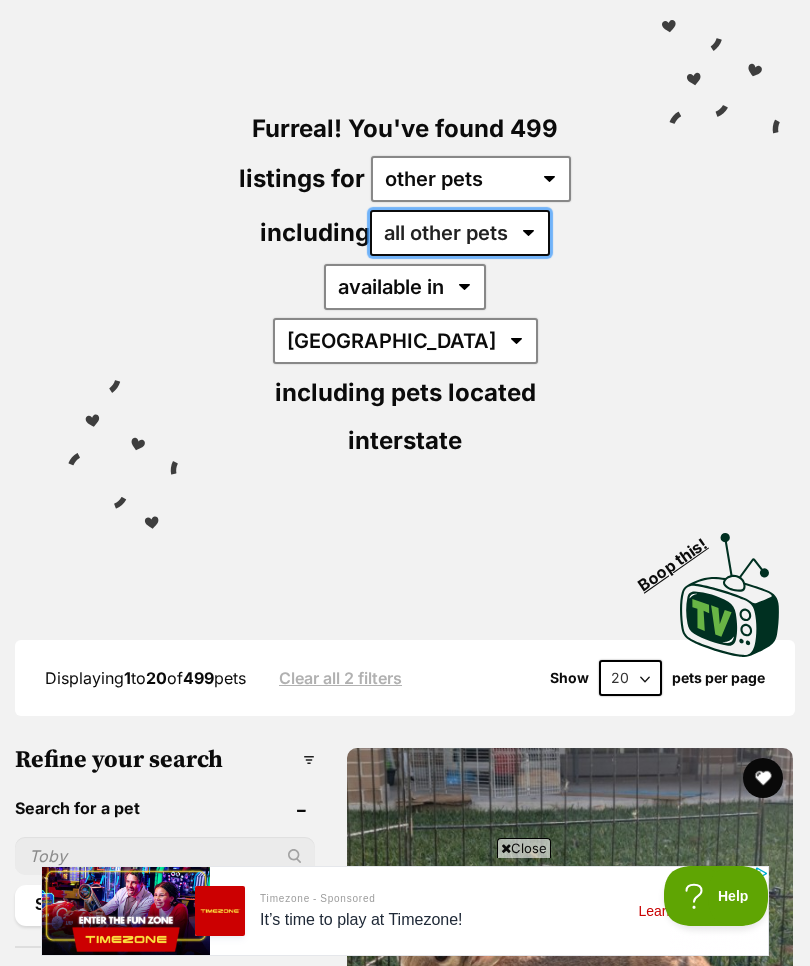 click on "all other pets
Birds
Chickens
Cows
Ducks
Ferrets
Fowls
Goats
Guinea Pigs
Horses
Mice
Pigs
Rabbits
Rats
Reptiles
Sheep" at bounding box center (460, 233) 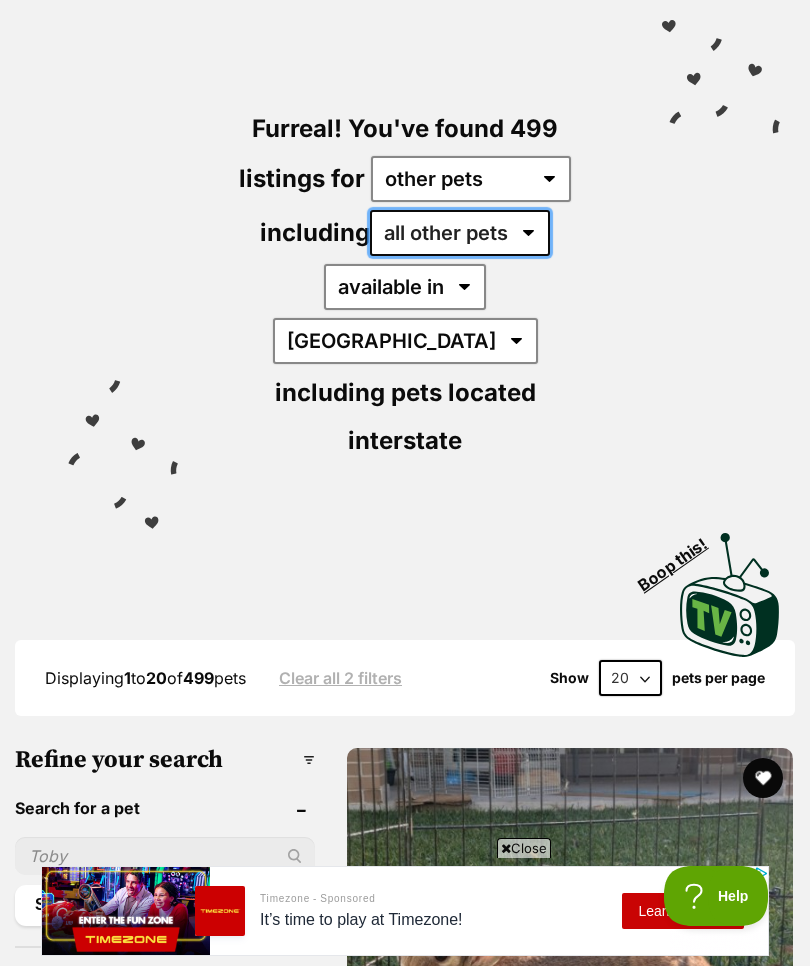 select on "Horses" 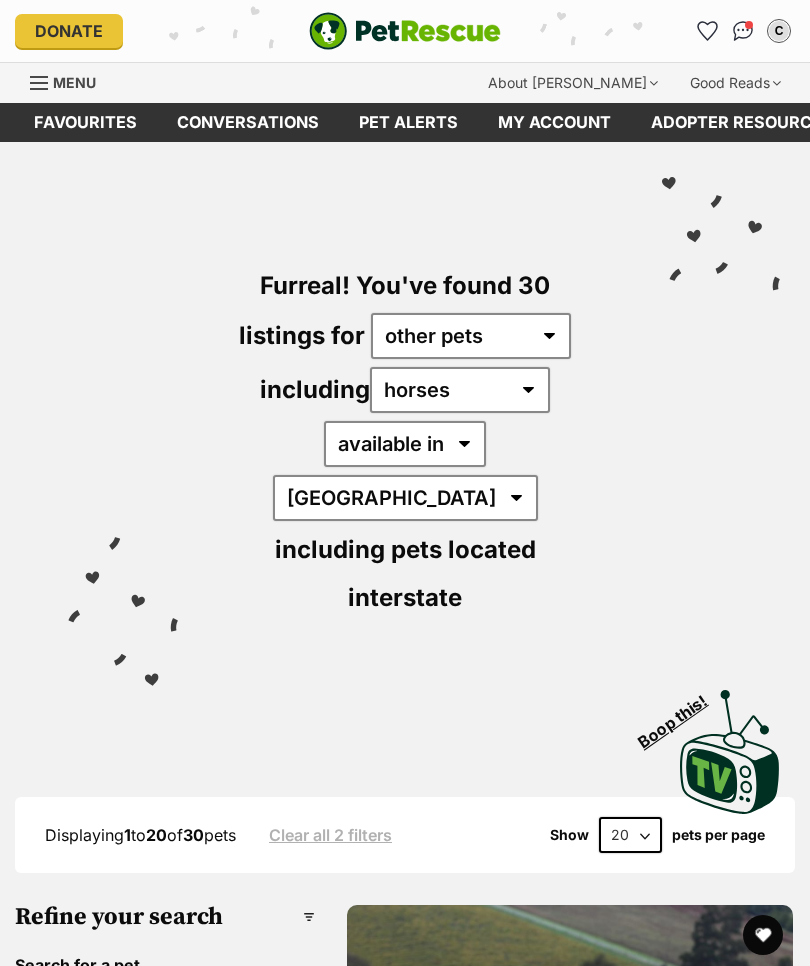 scroll, scrollTop: 0, scrollLeft: 0, axis: both 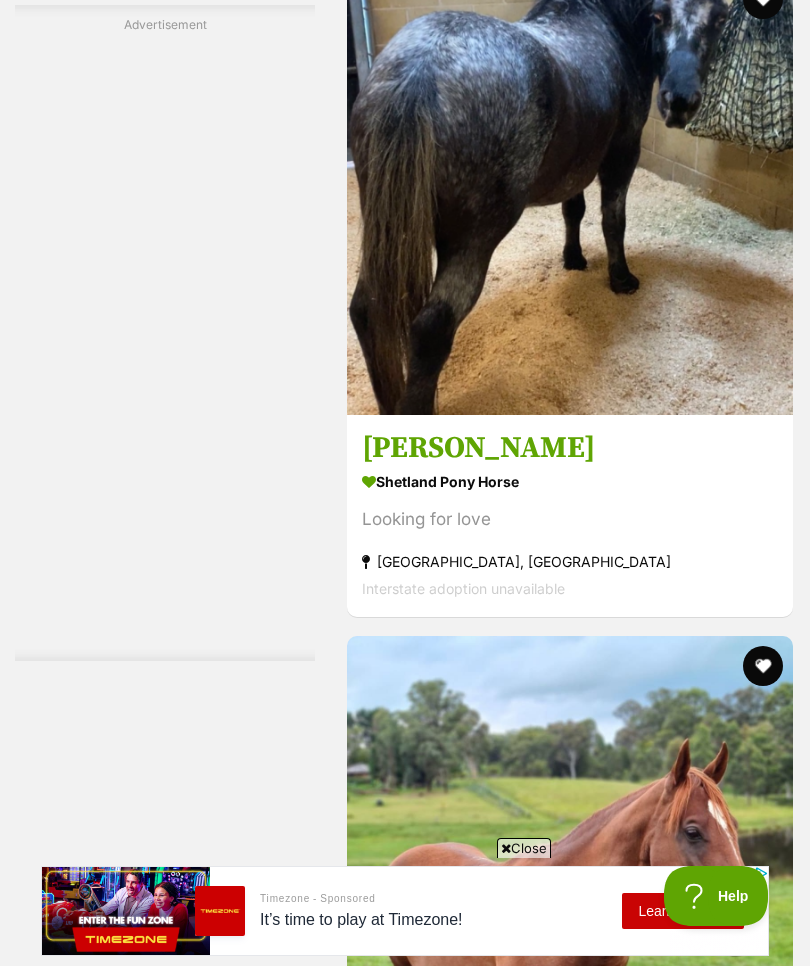 click at bounding box center (570, 192) 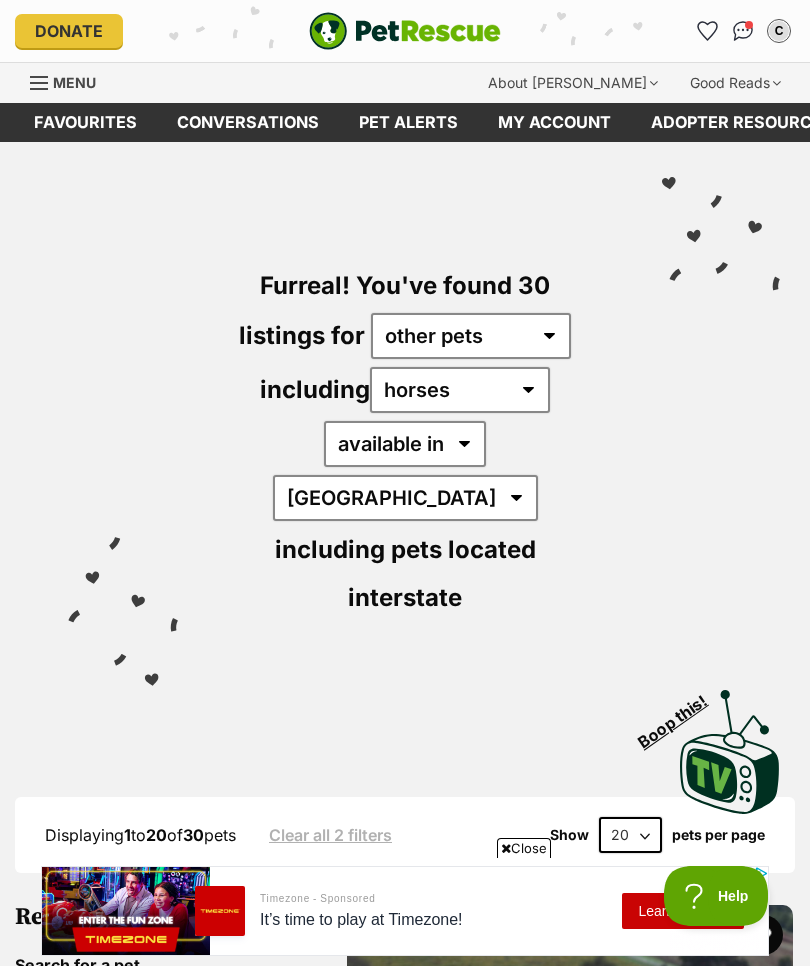 scroll, scrollTop: 6536, scrollLeft: 0, axis: vertical 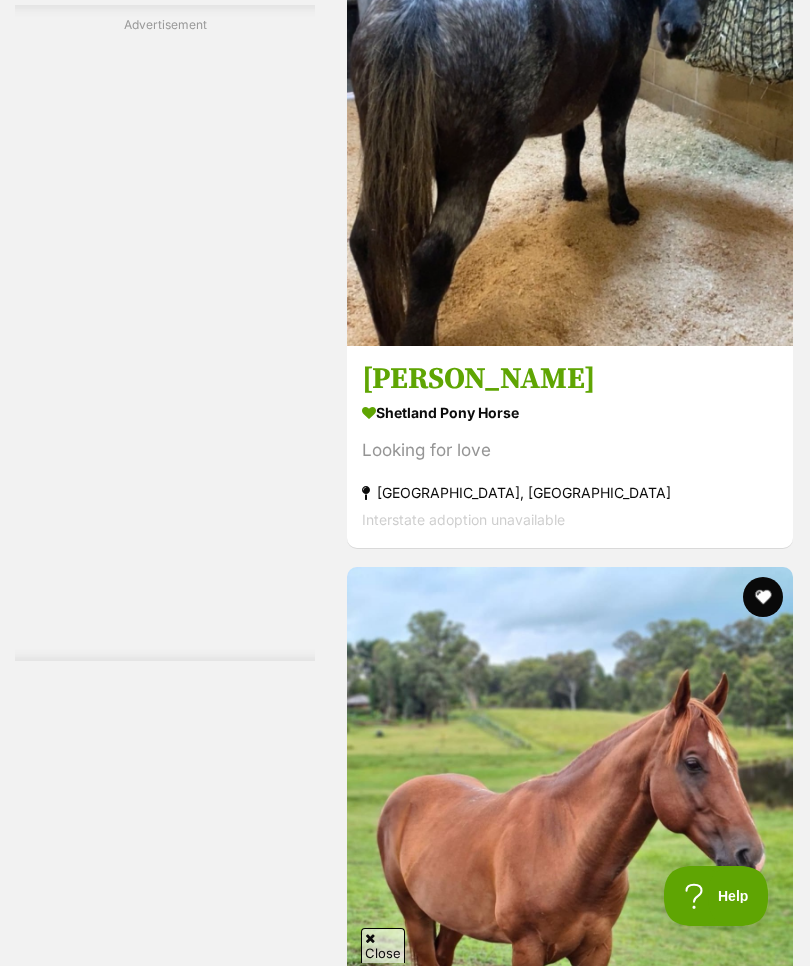 click at bounding box center [763, -70] 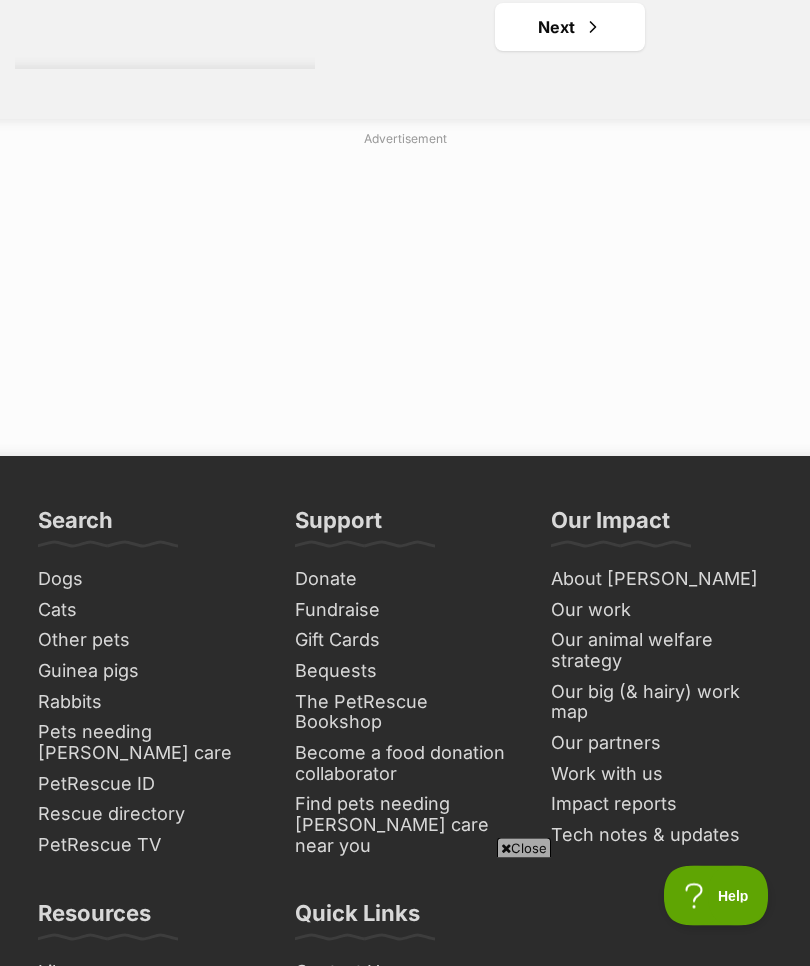 scroll, scrollTop: 15364, scrollLeft: 0, axis: vertical 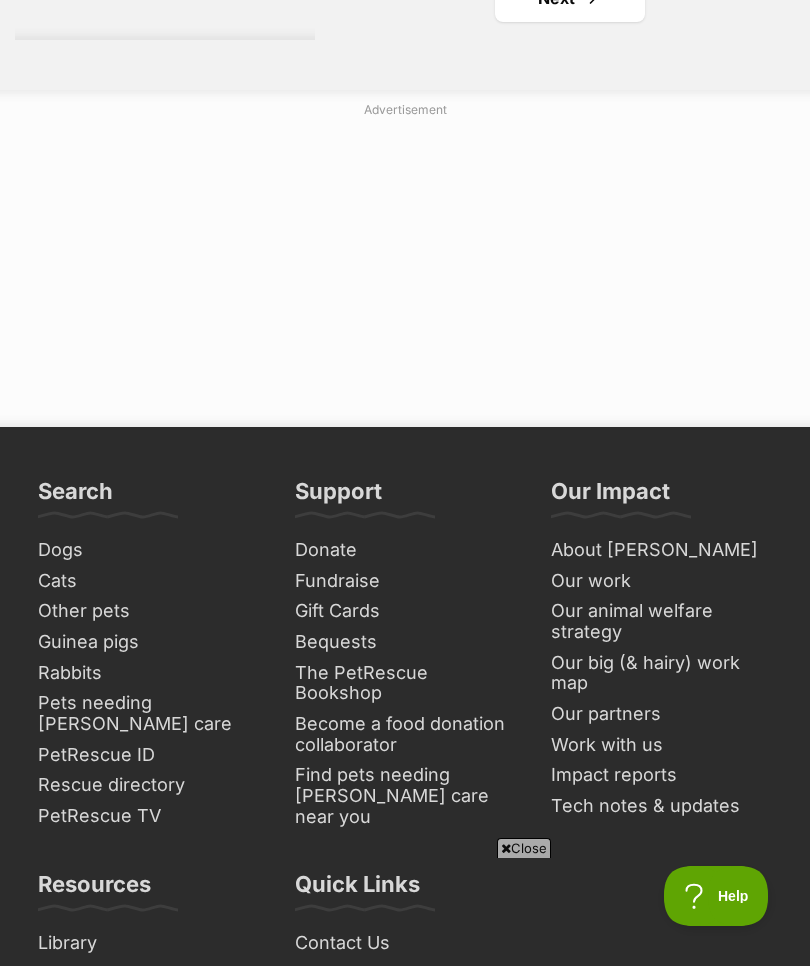 click on "Next" at bounding box center [570, -2] 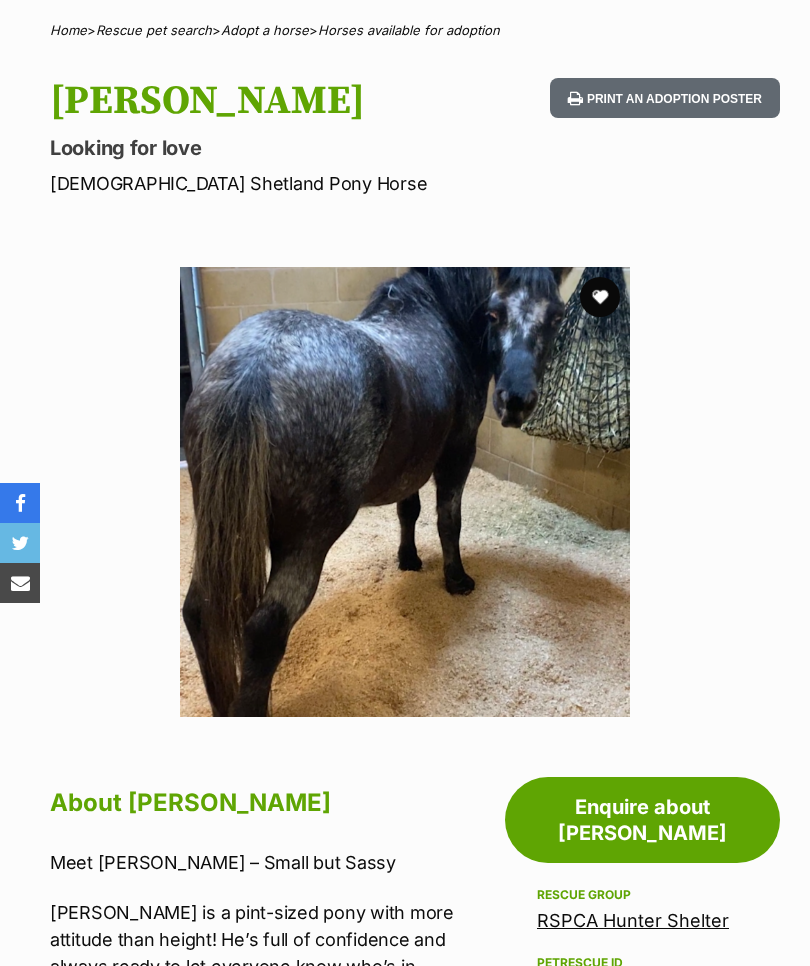 scroll, scrollTop: 564, scrollLeft: 0, axis: vertical 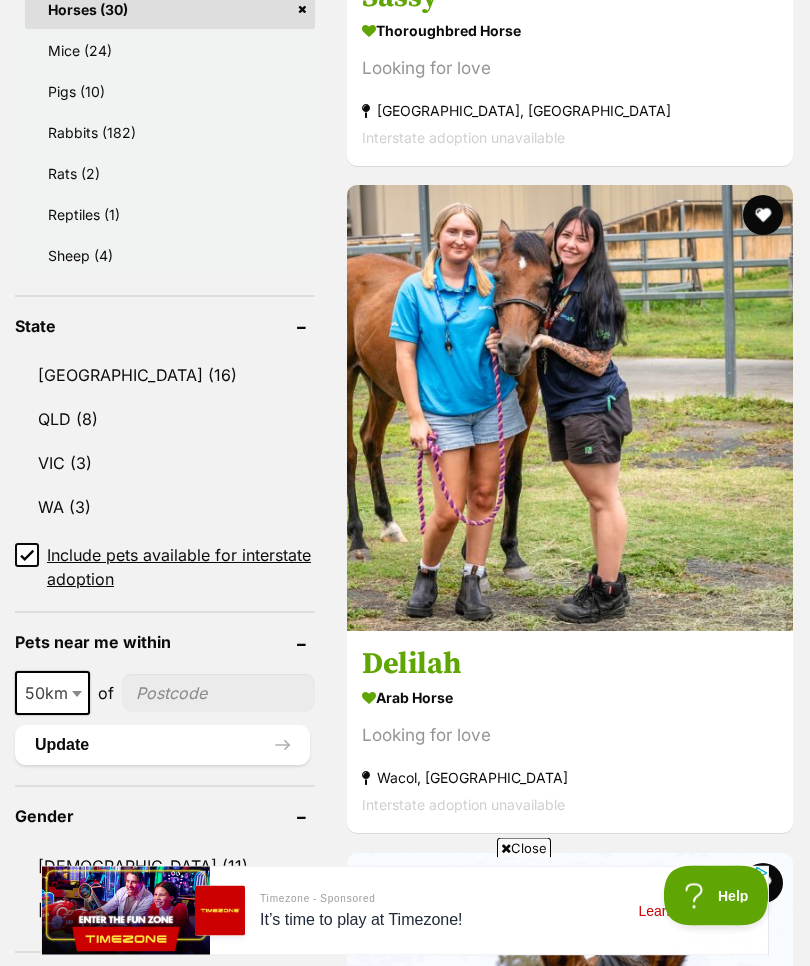 click at bounding box center (763, 216) 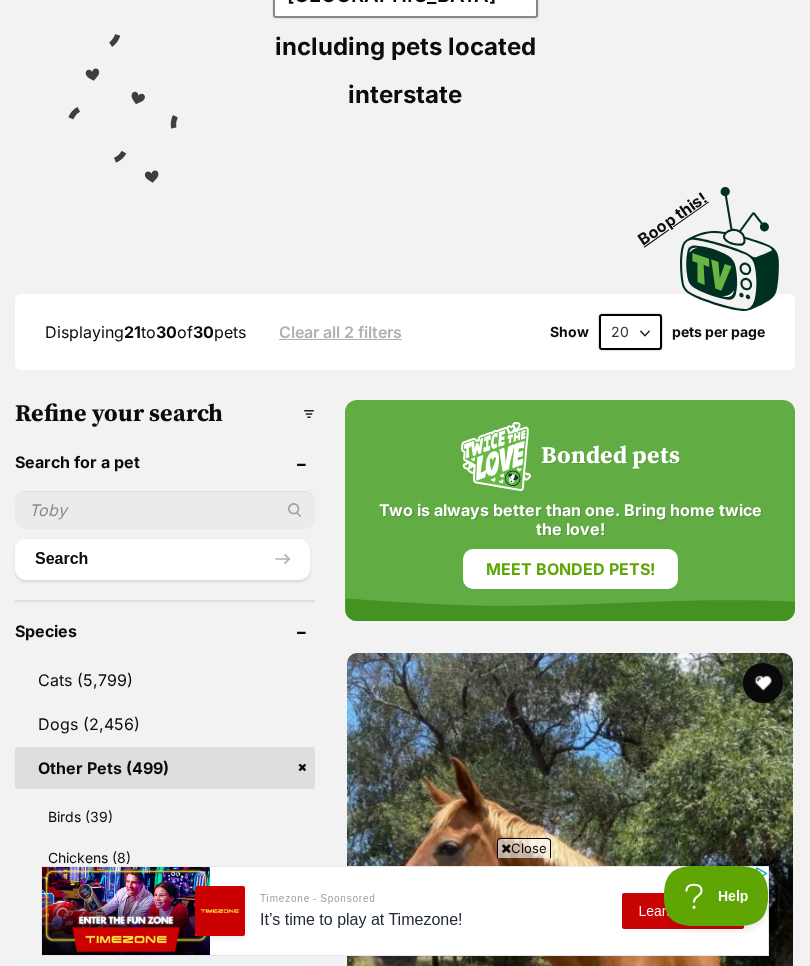 scroll, scrollTop: 0, scrollLeft: 0, axis: both 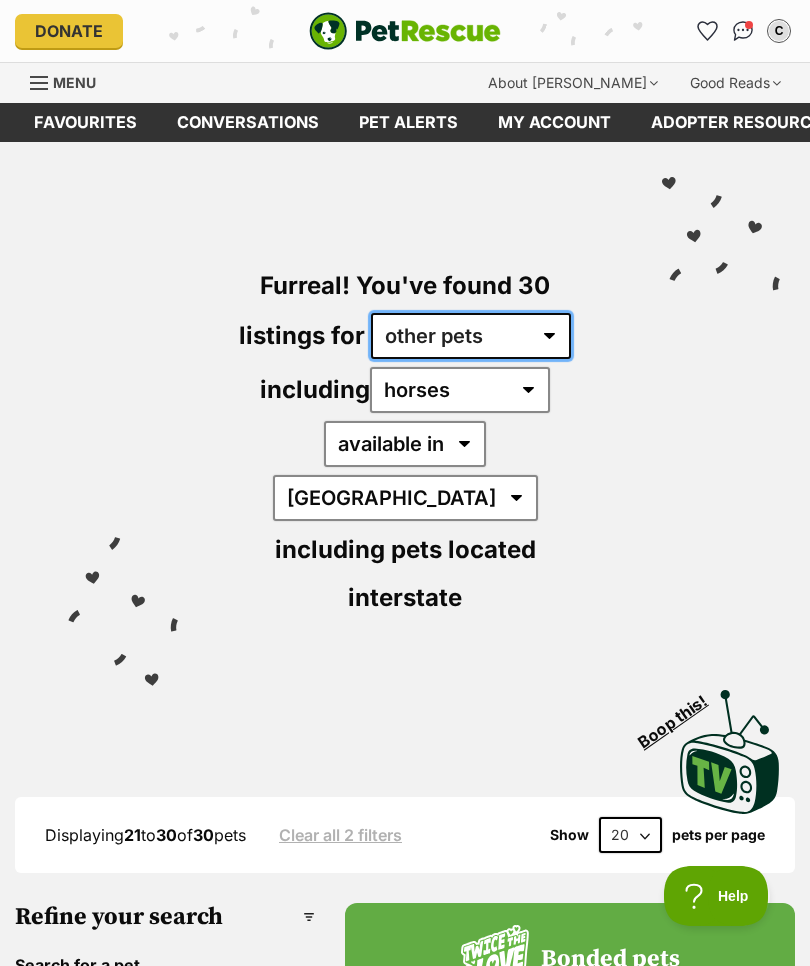 click on "any type of pet
cats
dogs
other pets" at bounding box center (471, 336) 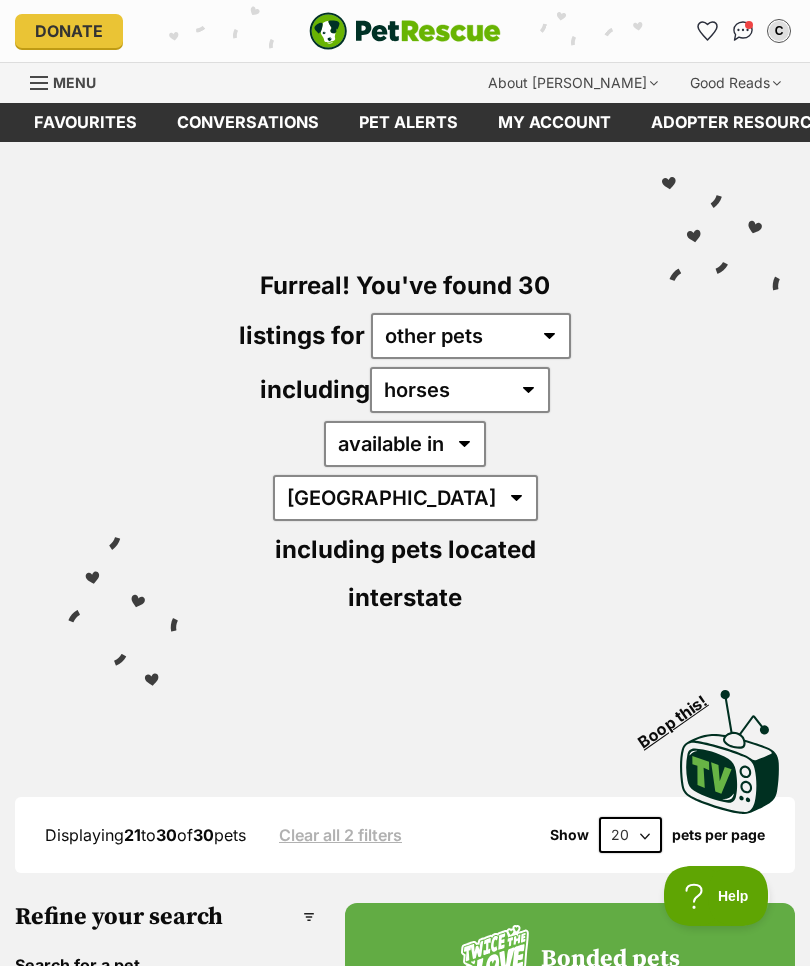 click on "all other pets
Birds
Chickens
Cows
Ducks
Ferrets
Fowls
Goats
Guinea Pigs
Horses
Mice
Pigs
Rabbits
Rats
Reptiles
Sheep" at bounding box center [460, 390] 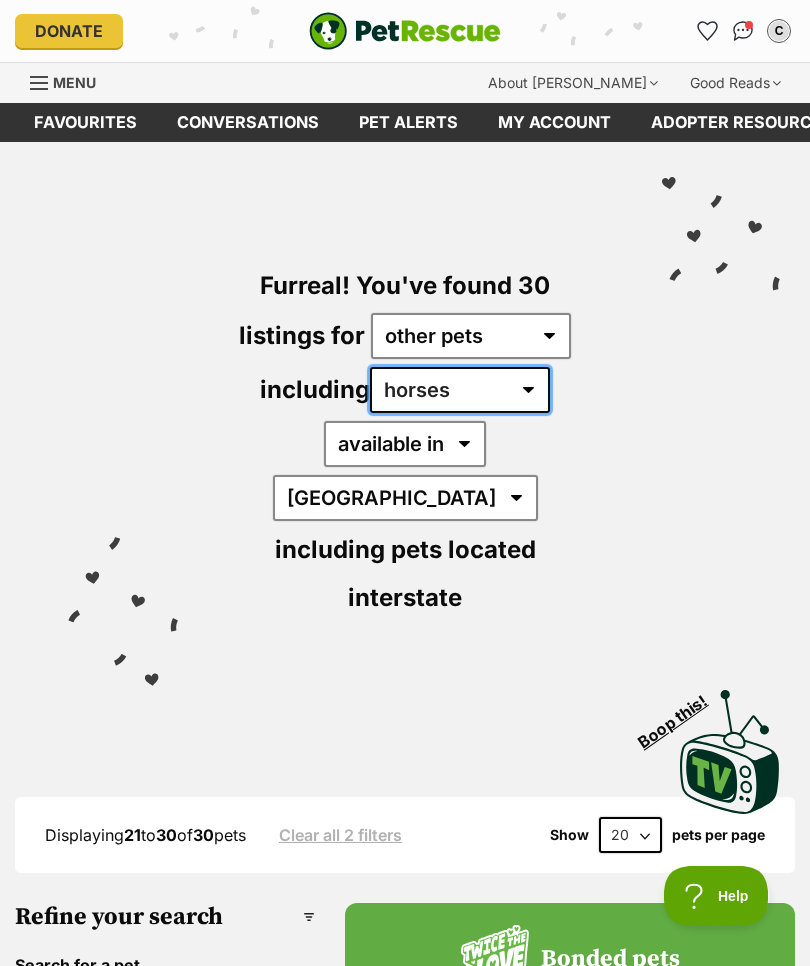 click on "all other pets
Birds
Chickens
Cows
Ducks
Ferrets
Fowls
Goats
Guinea Pigs
Horses
Mice
Pigs
Rabbits
Rats
Reptiles
Sheep" at bounding box center [460, 390] 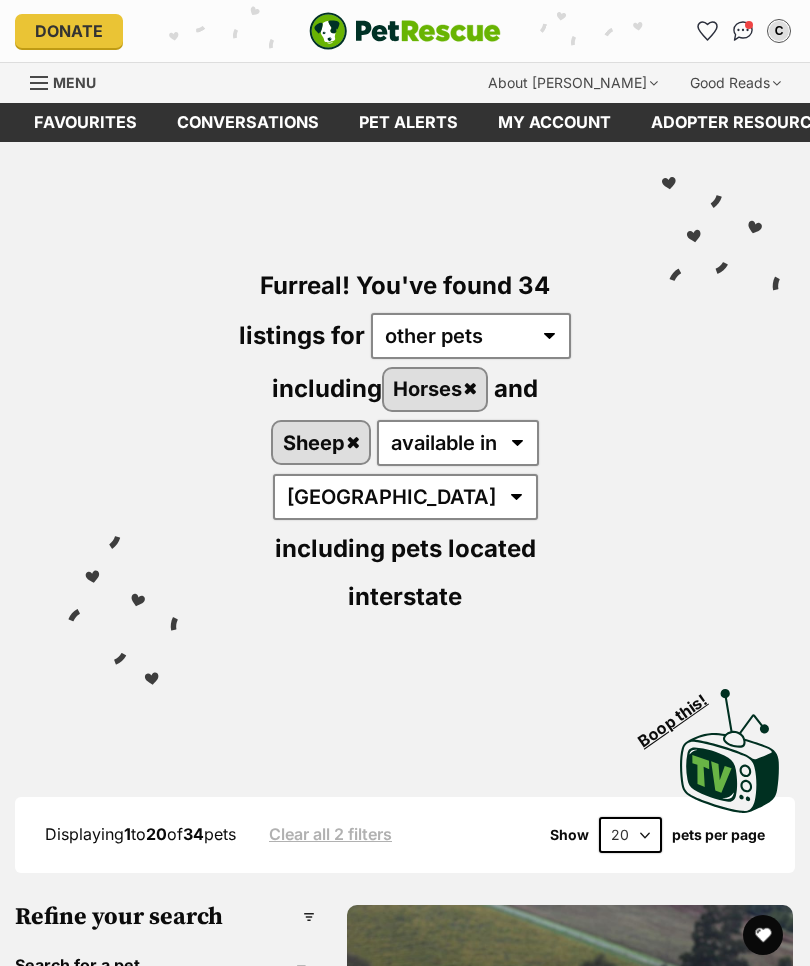 scroll, scrollTop: 17, scrollLeft: 0, axis: vertical 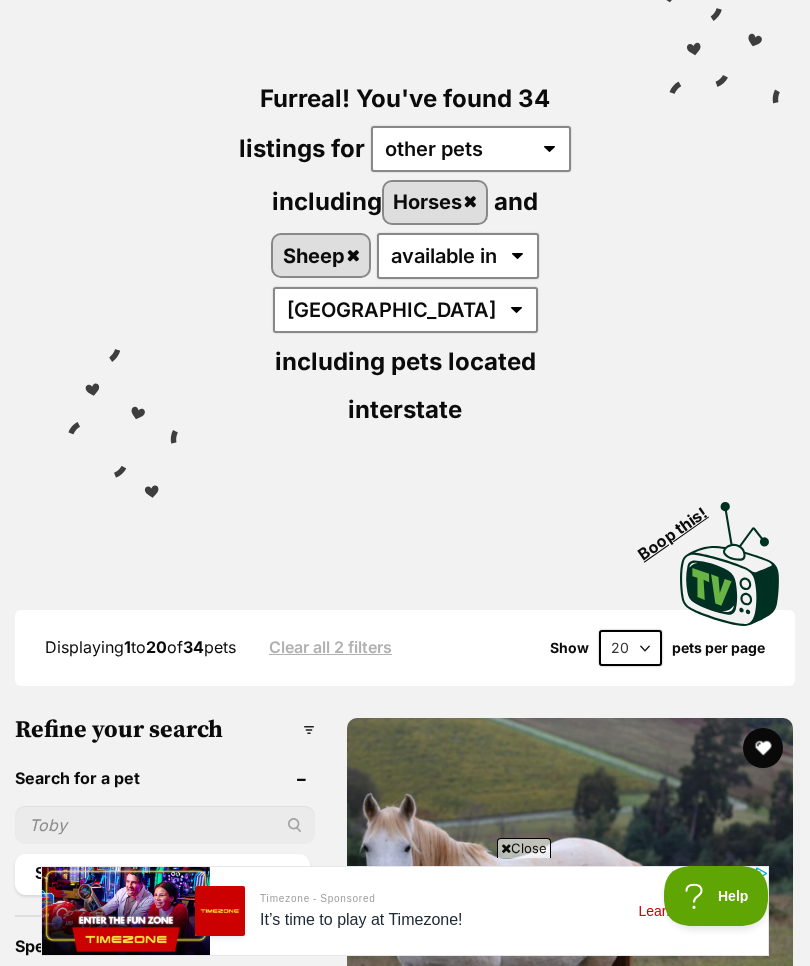 click on "Horses" at bounding box center (435, 202) 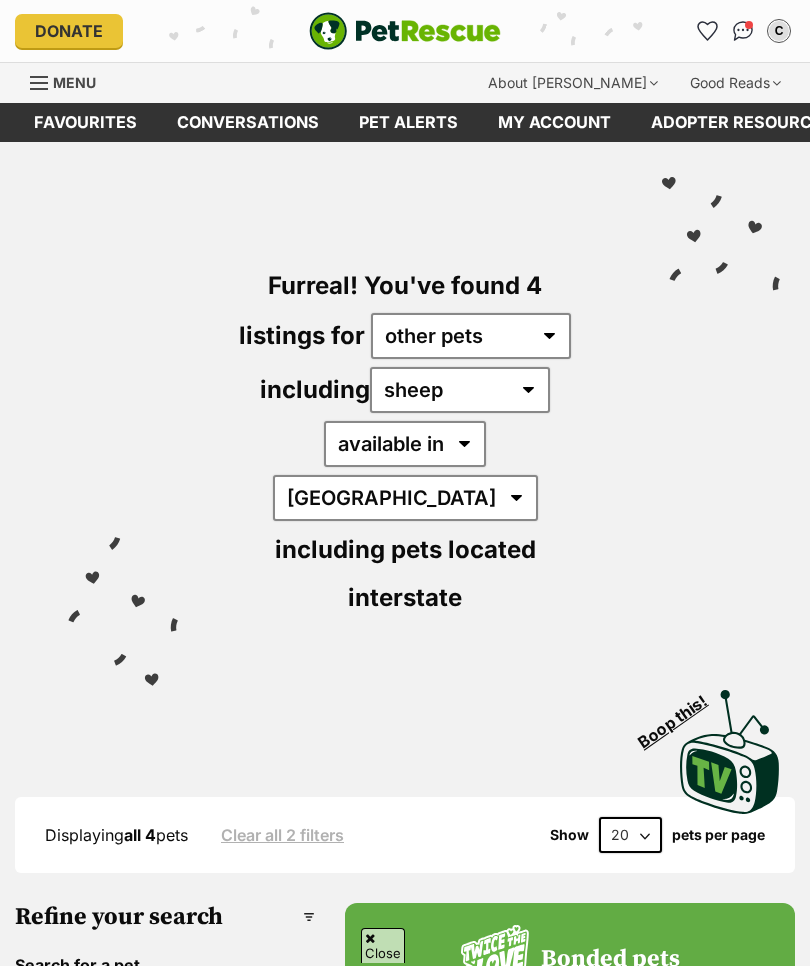scroll, scrollTop: 829, scrollLeft: 0, axis: vertical 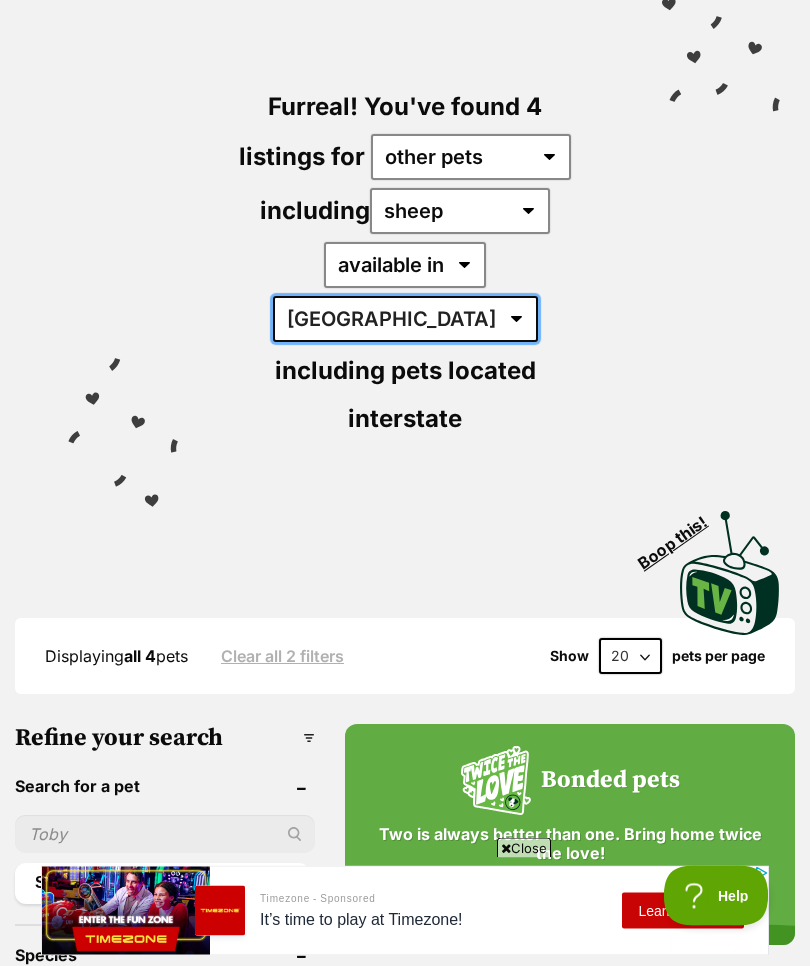 click on "[GEOGRAPHIC_DATA]
[GEOGRAPHIC_DATA]
[GEOGRAPHIC_DATA]
[GEOGRAPHIC_DATA]
[GEOGRAPHIC_DATA]
SA
[GEOGRAPHIC_DATA]
[GEOGRAPHIC_DATA]
[GEOGRAPHIC_DATA]" at bounding box center (405, 320) 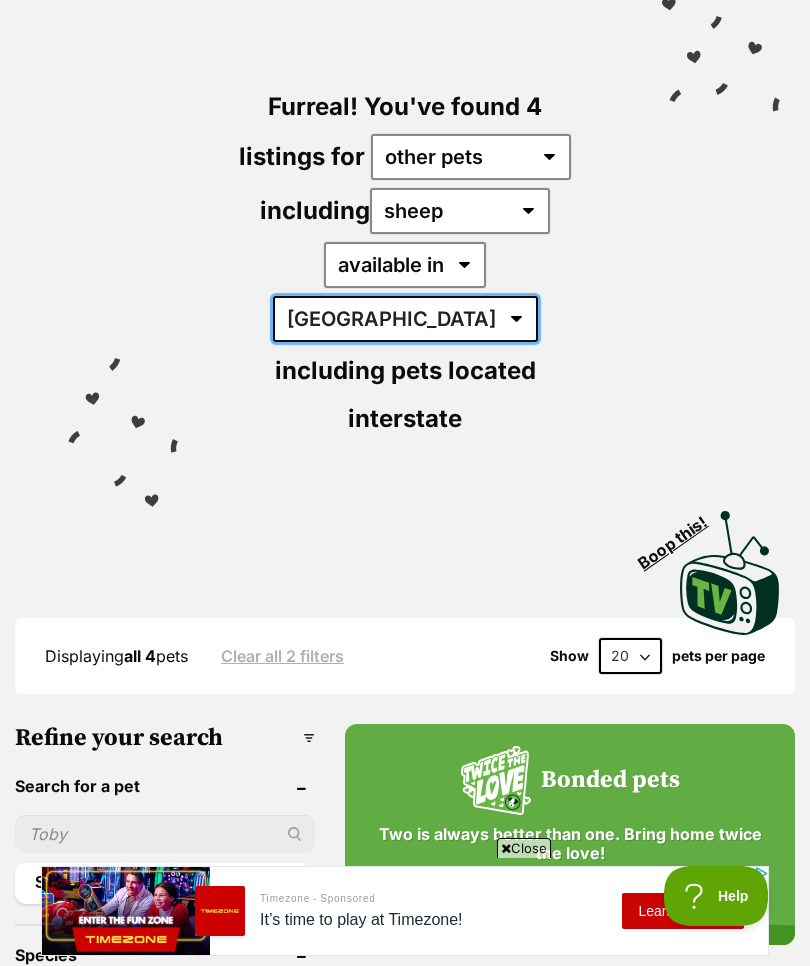 select on "QLD" 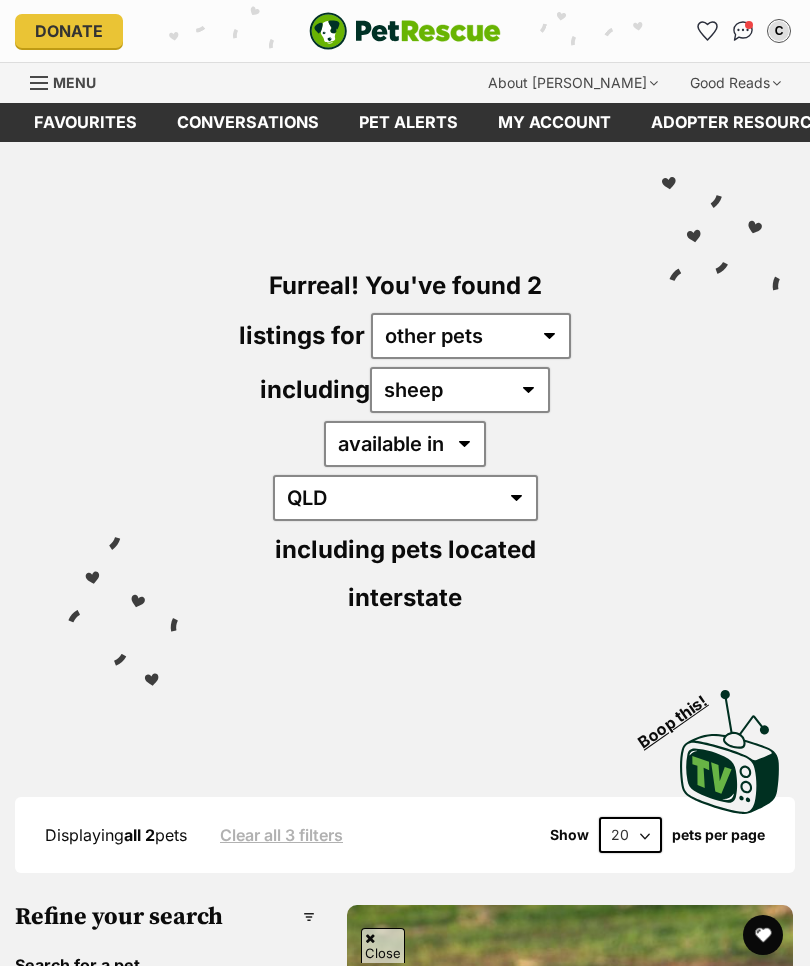 scroll, scrollTop: 587, scrollLeft: 0, axis: vertical 